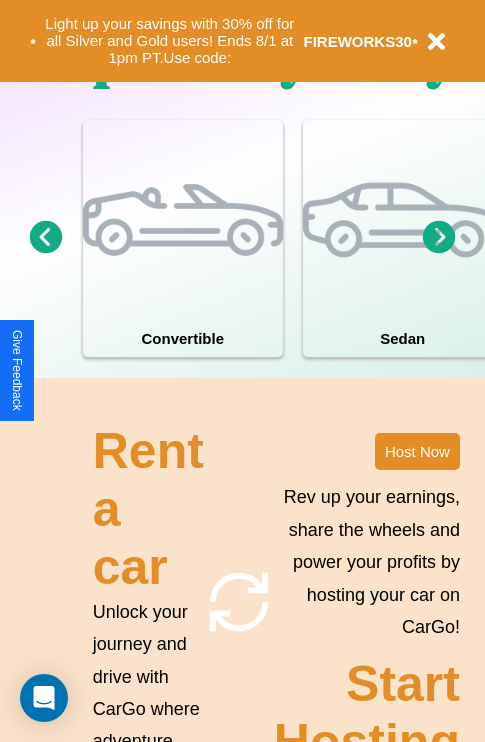 scroll, scrollTop: 1558, scrollLeft: 0, axis: vertical 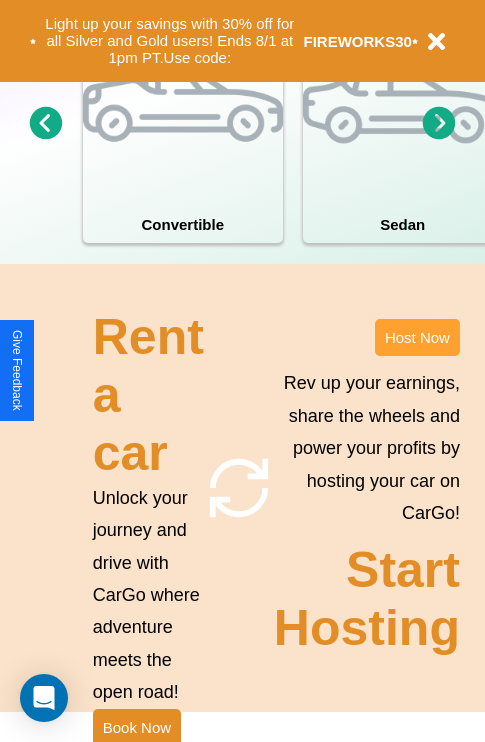 click on "Host Now" at bounding box center [417, 337] 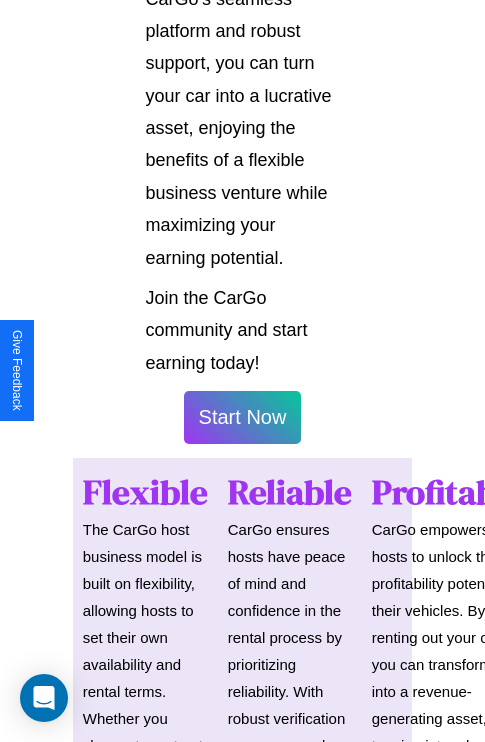 scroll, scrollTop: 3255, scrollLeft: 0, axis: vertical 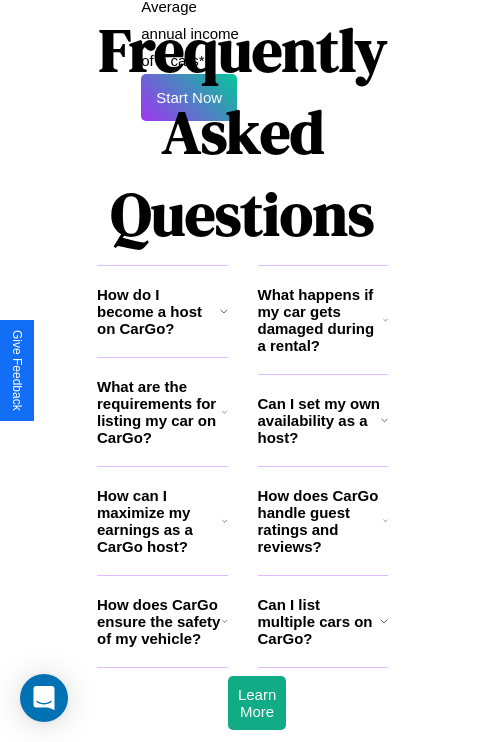 click 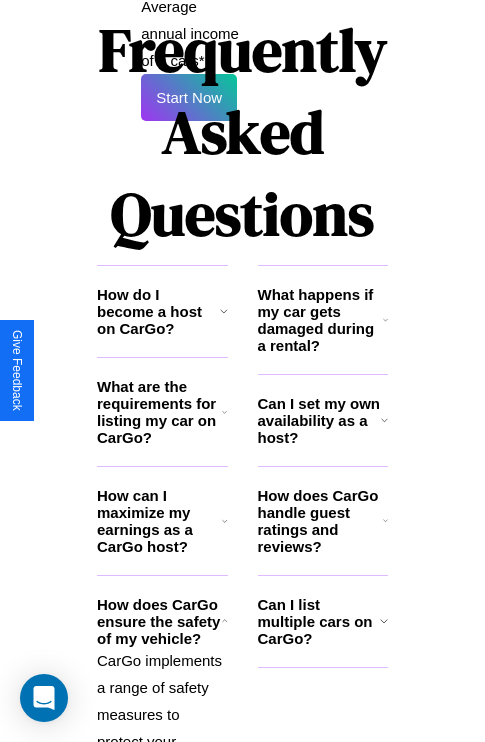 click 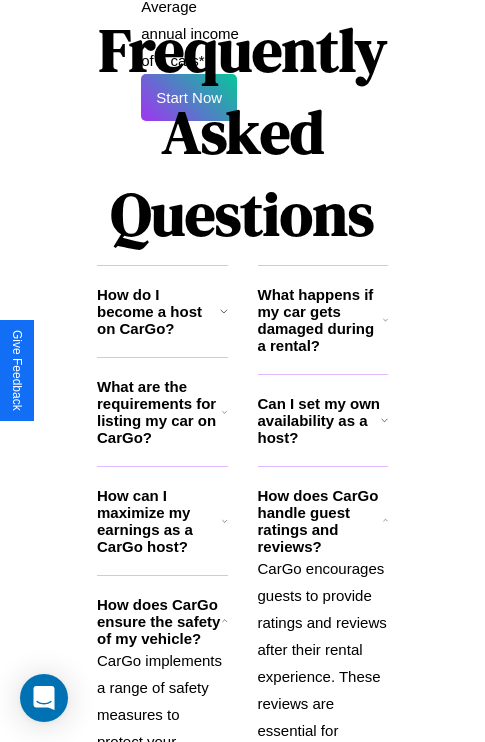click on "Can I set my own availability as a host?" at bounding box center (319, 420) 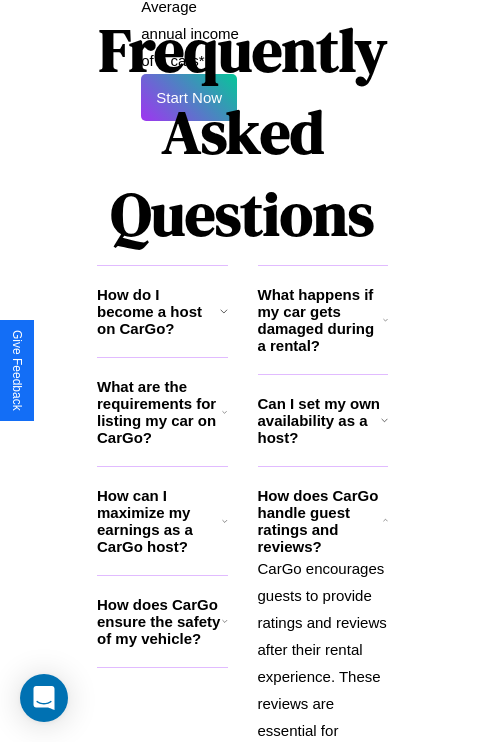 click on "Can I set my own availability as a host?" at bounding box center (319, 420) 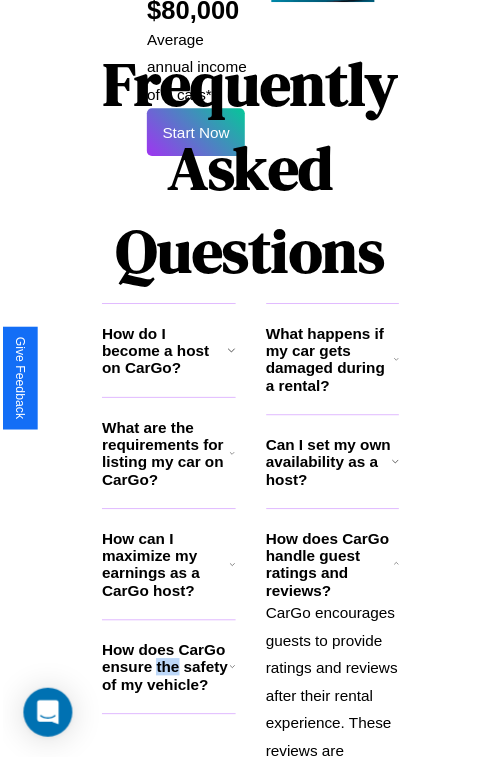 scroll, scrollTop: 35, scrollLeft: 0, axis: vertical 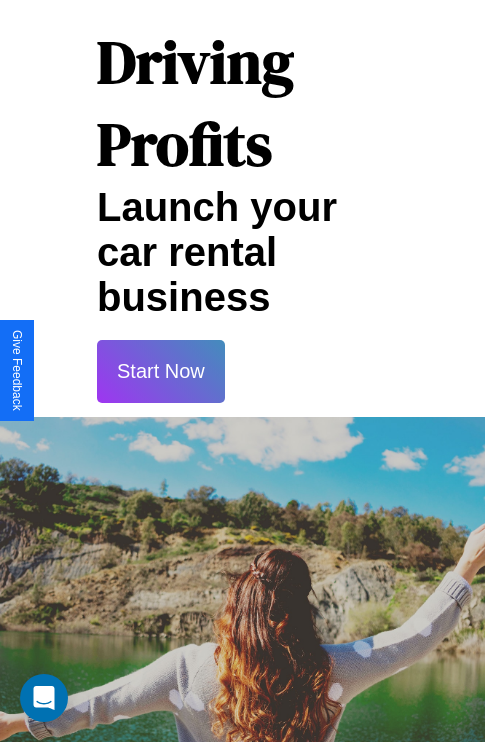 click on "Start Now" at bounding box center (161, 371) 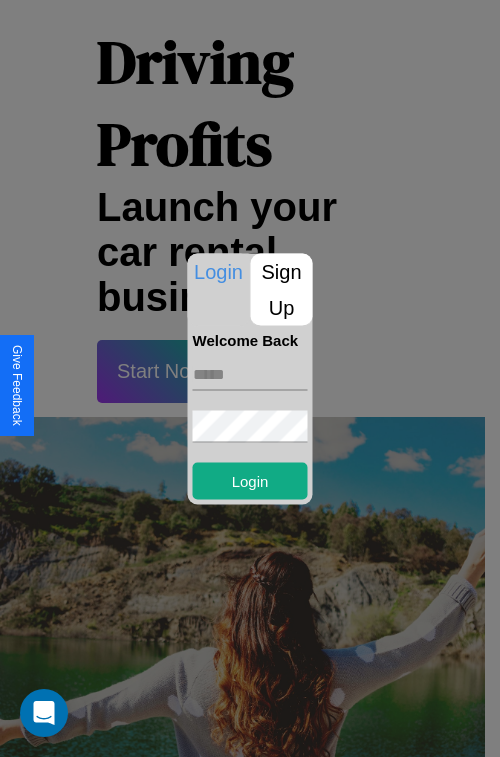 click at bounding box center [250, 374] 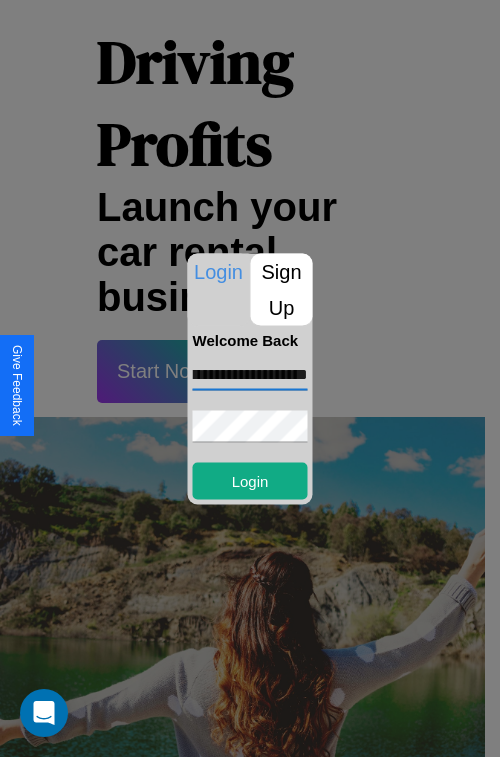 scroll, scrollTop: 0, scrollLeft: 57, axis: horizontal 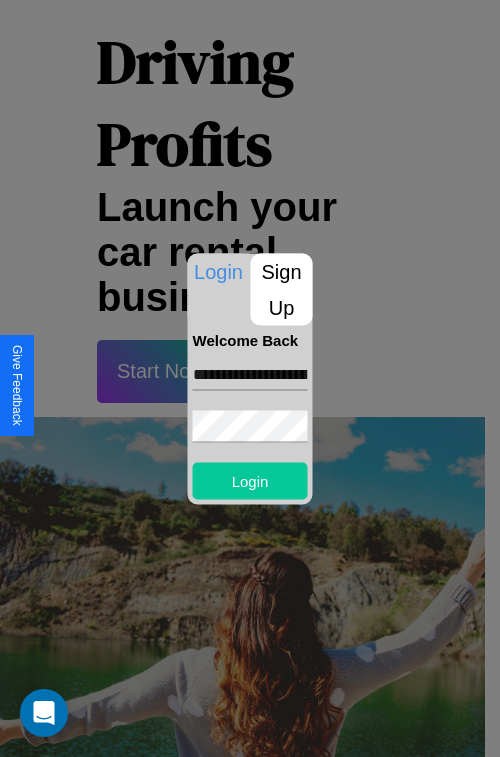 click on "Login" at bounding box center [250, 480] 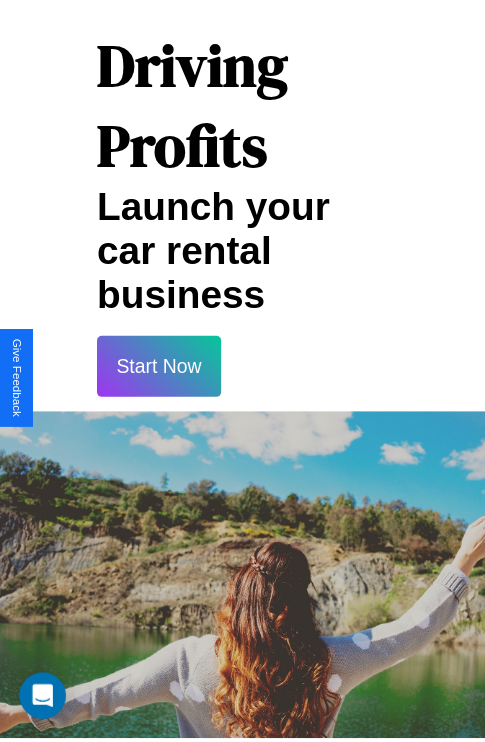 scroll, scrollTop: 37, scrollLeft: 0, axis: vertical 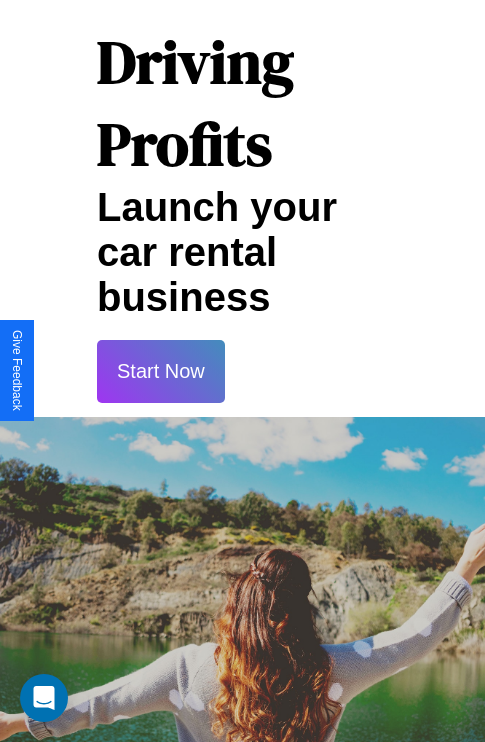 click on "Start Now" at bounding box center (161, 371) 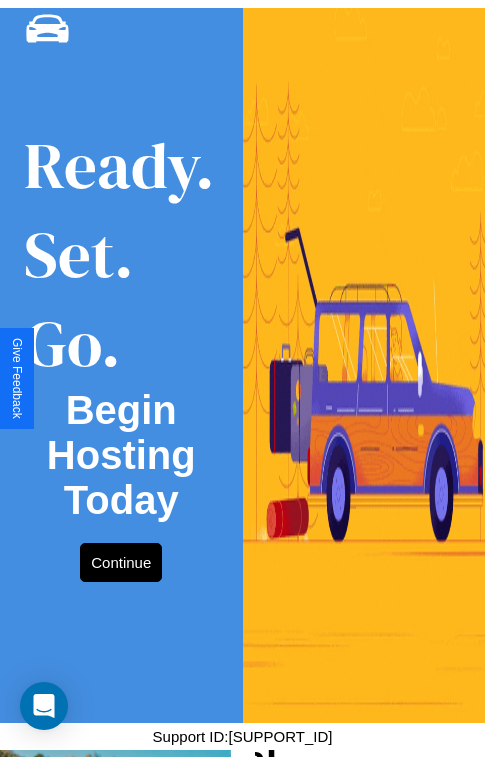 scroll, scrollTop: 0, scrollLeft: 0, axis: both 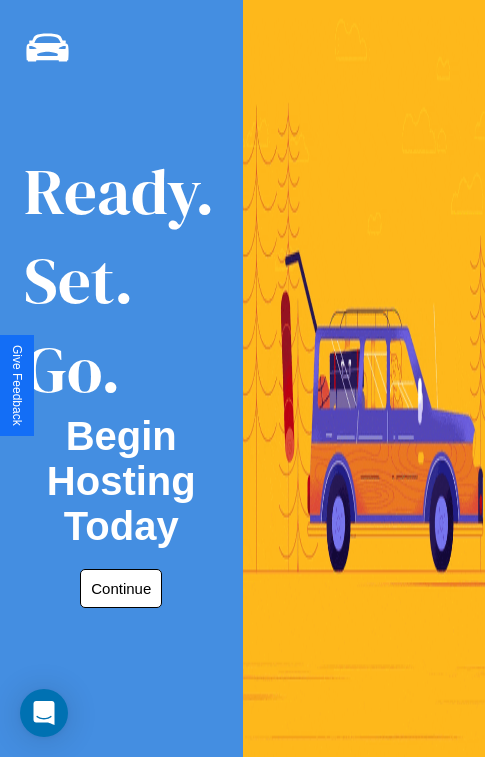 click on "Continue" at bounding box center [121, 588] 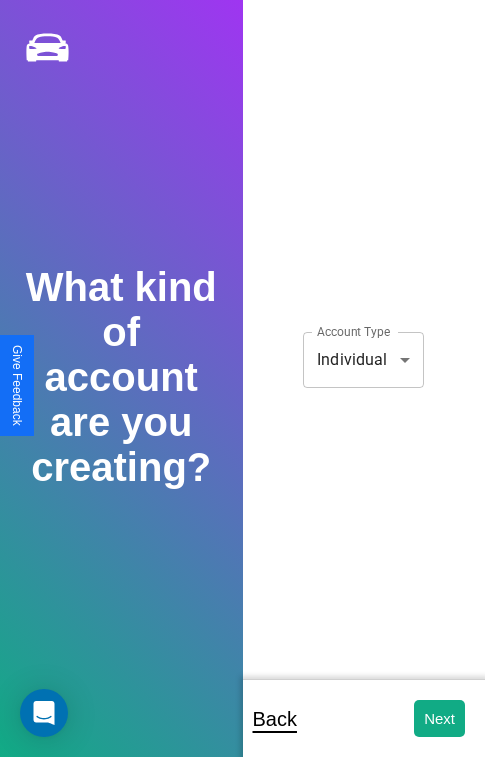 click on "**********" at bounding box center (242, 392) 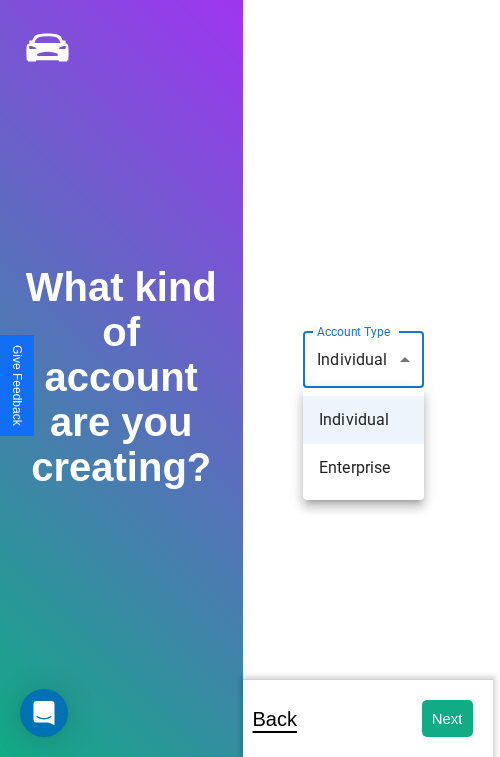 click on "Individual" at bounding box center (363, 420) 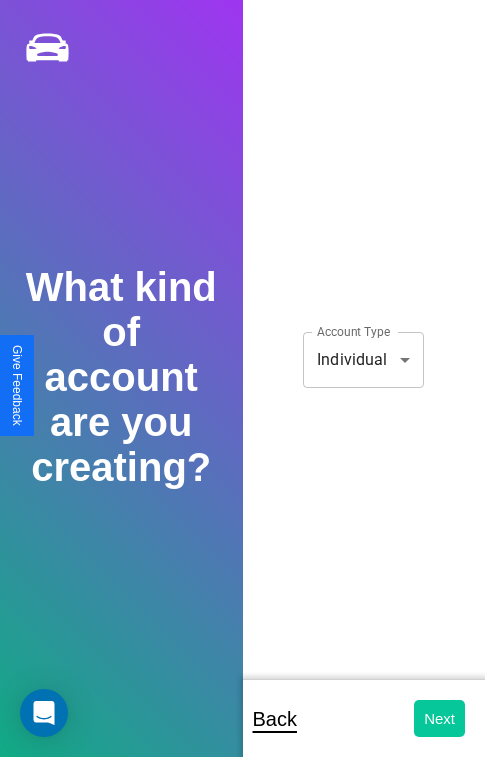 click on "Next" at bounding box center [439, 718] 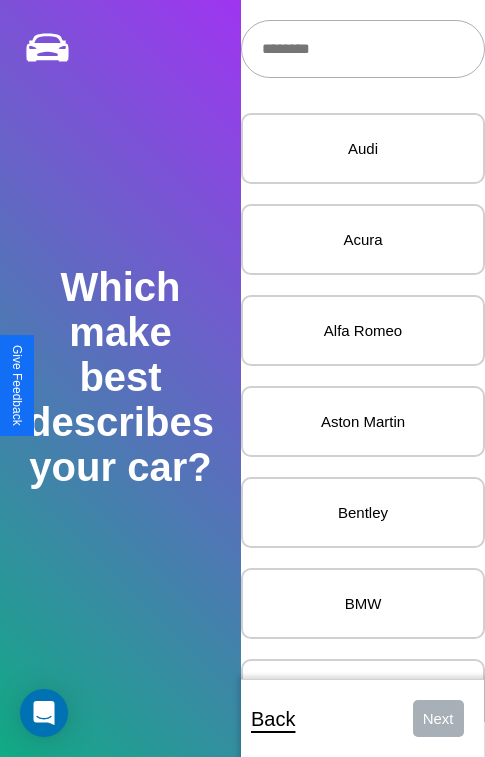 scroll, scrollTop: 27, scrollLeft: 0, axis: vertical 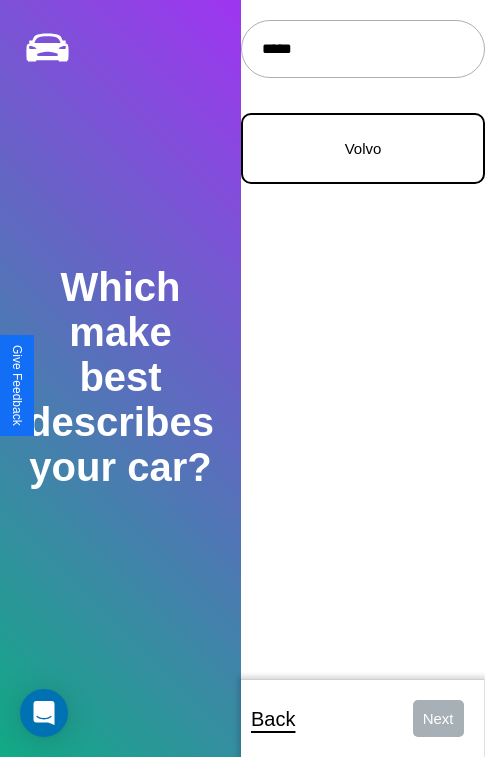 type on "*****" 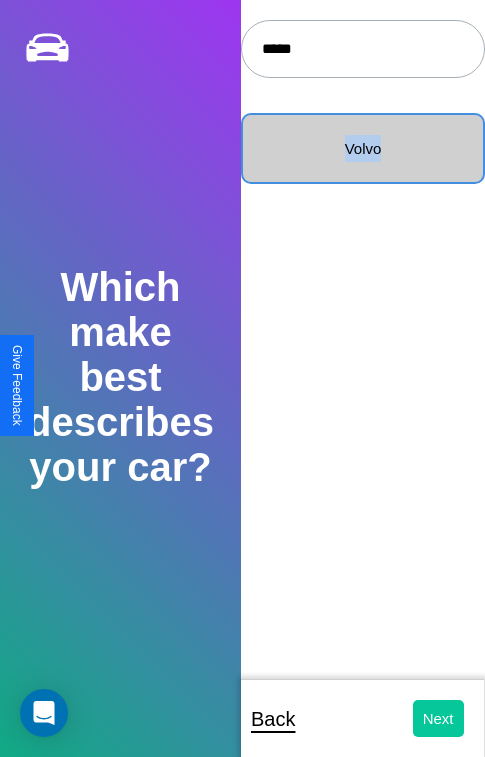 click on "Next" at bounding box center (438, 718) 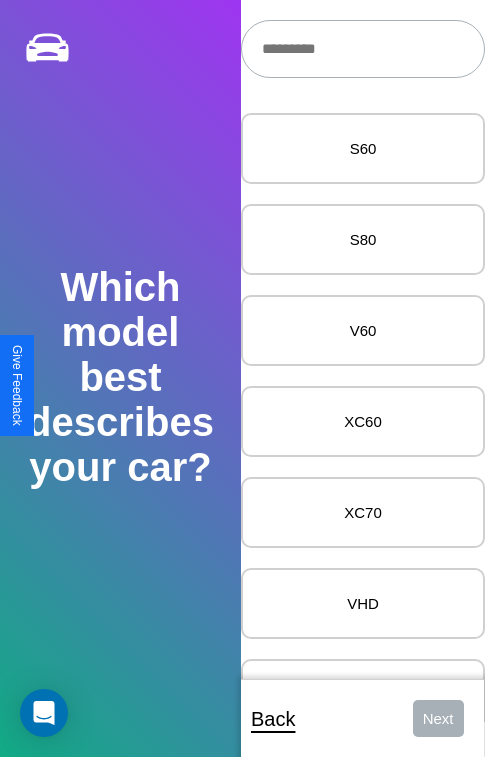 scroll, scrollTop: 27, scrollLeft: 0, axis: vertical 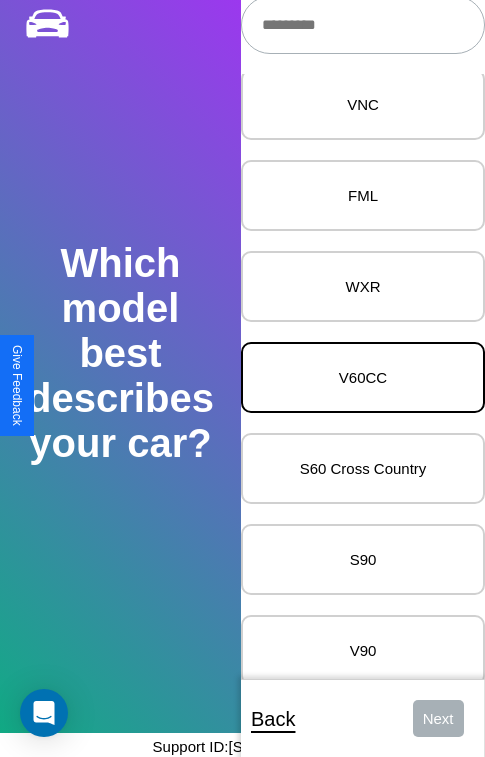 click on "V60CC" at bounding box center (363, 377) 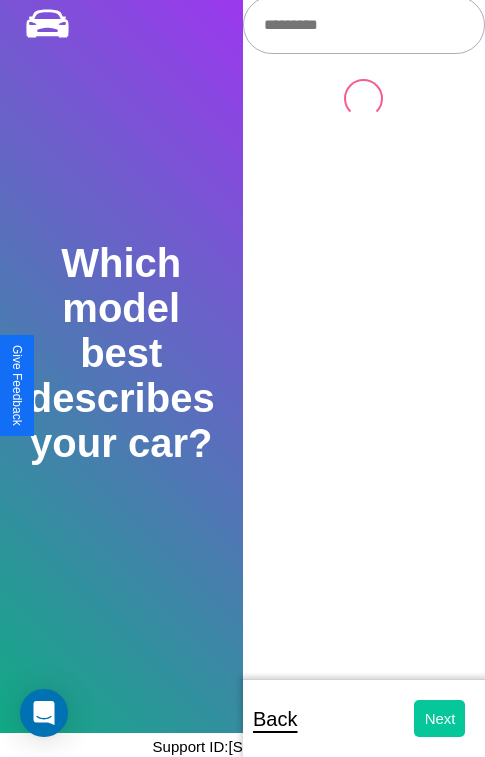 scroll, scrollTop: 0, scrollLeft: 0, axis: both 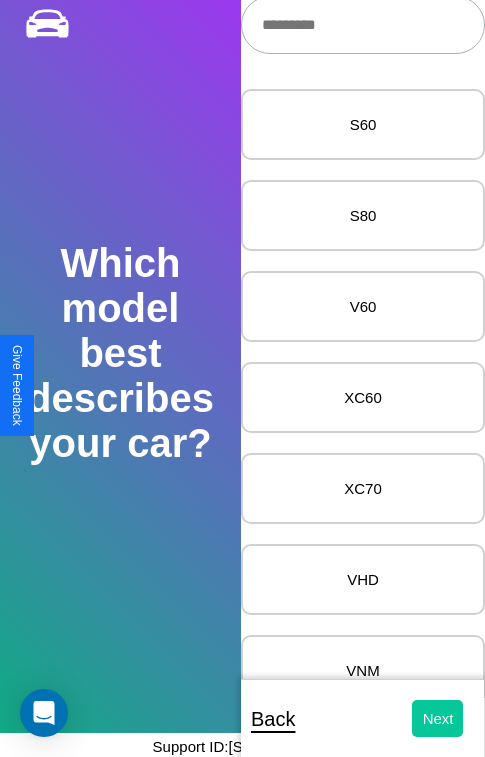 click on "Next" at bounding box center [438, 718] 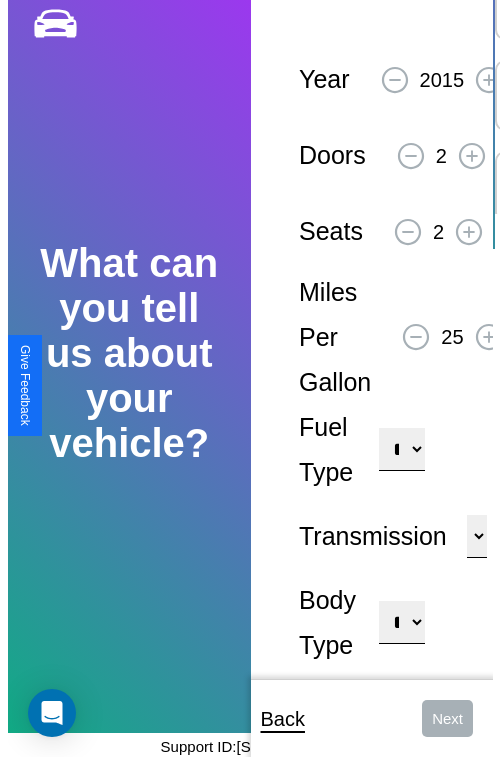 scroll, scrollTop: 0, scrollLeft: 0, axis: both 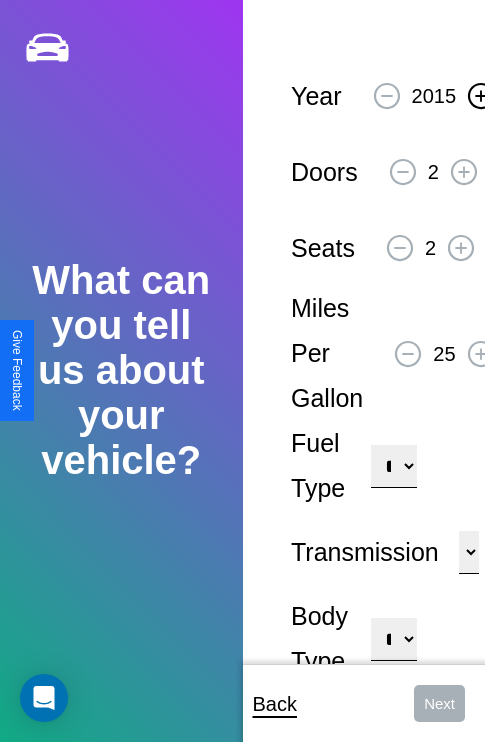 click 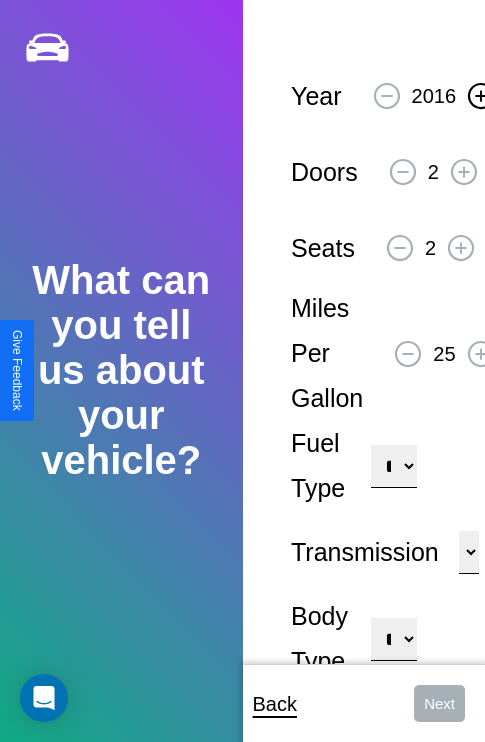 click 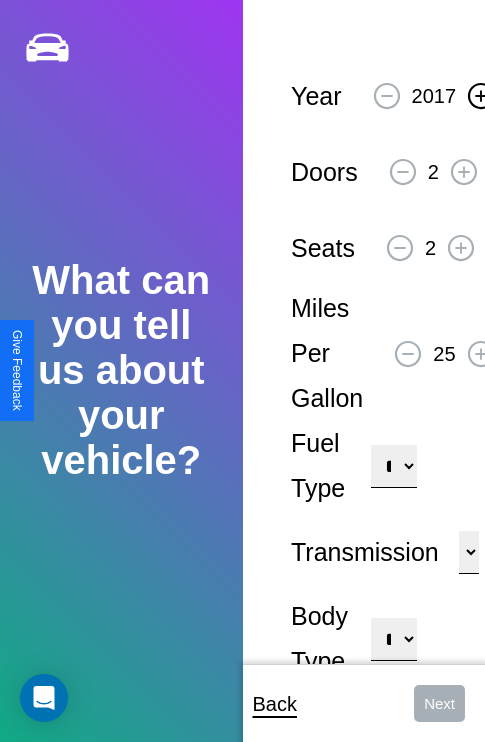click 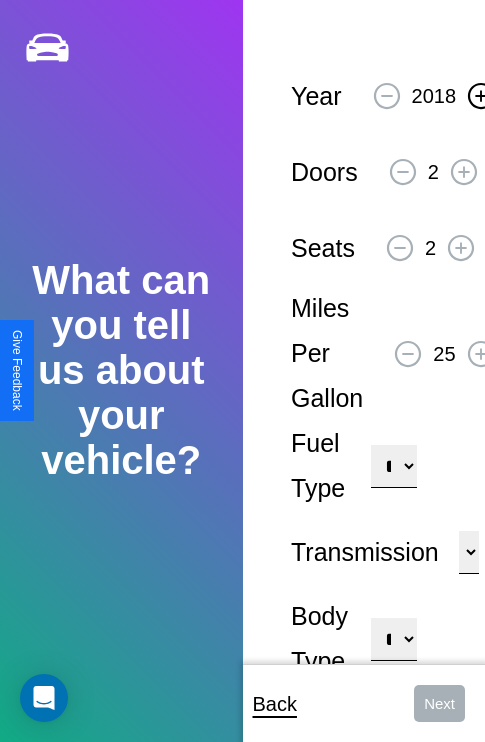 click 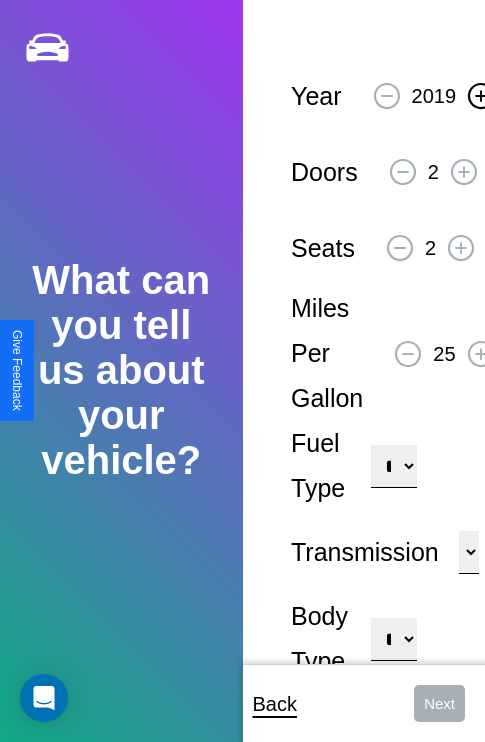 click 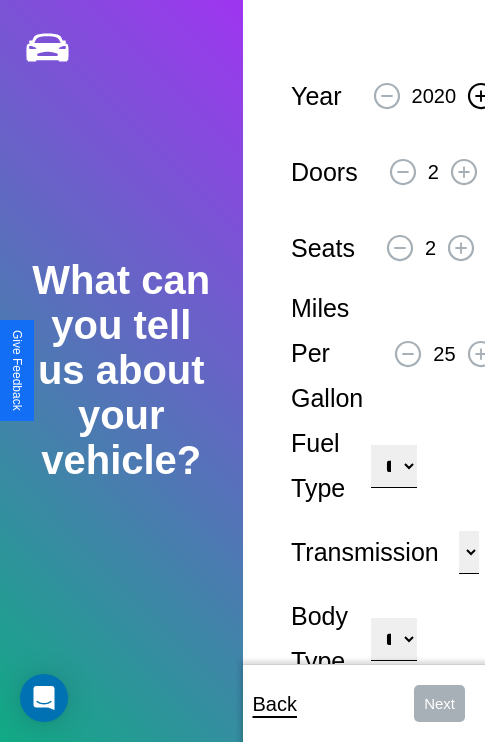 click 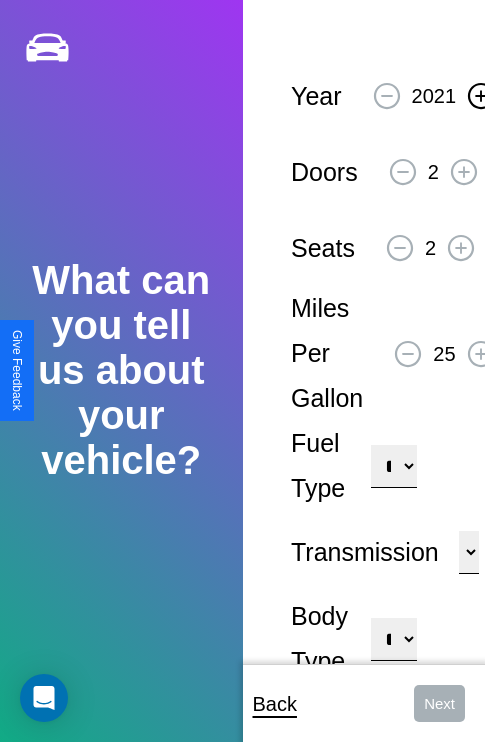 click 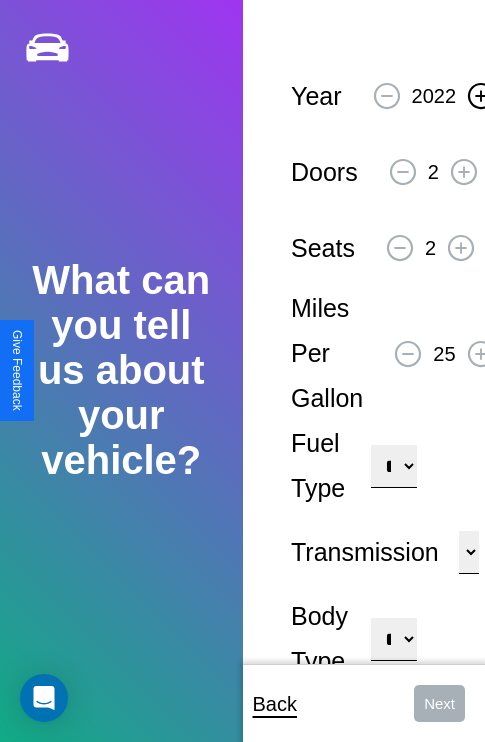 click 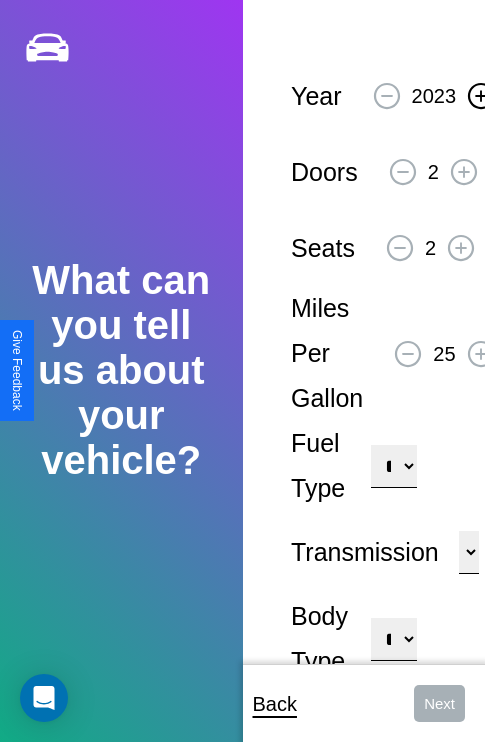 click 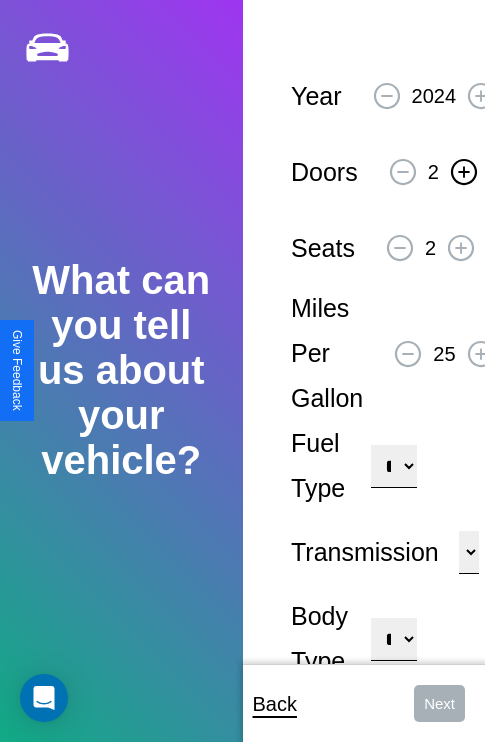 click 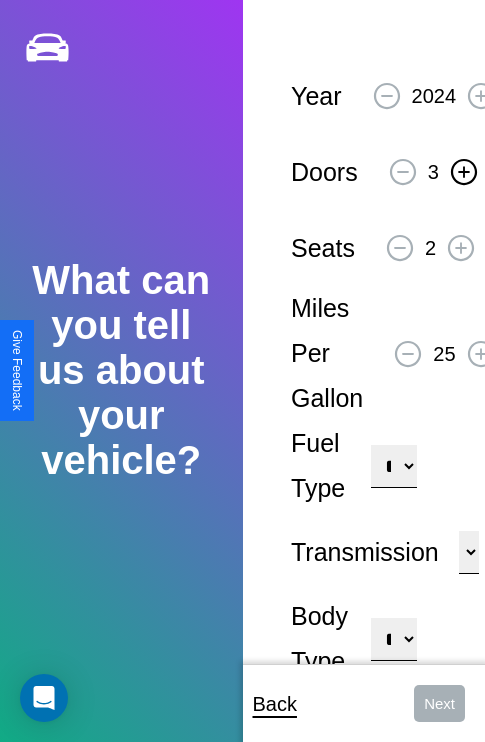 click 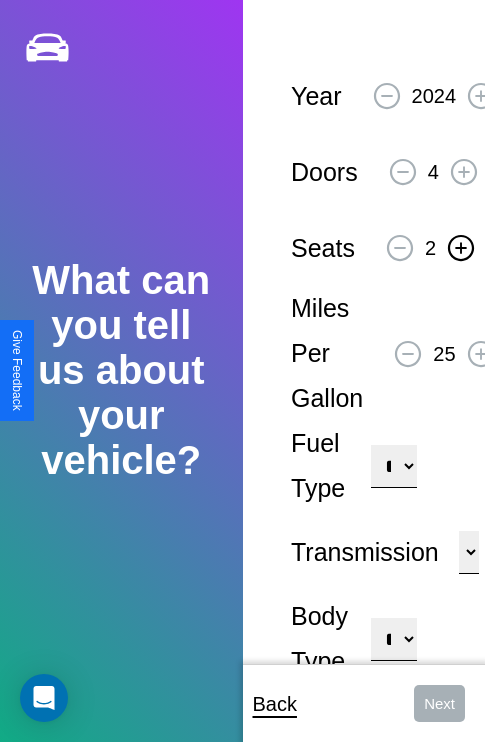 click 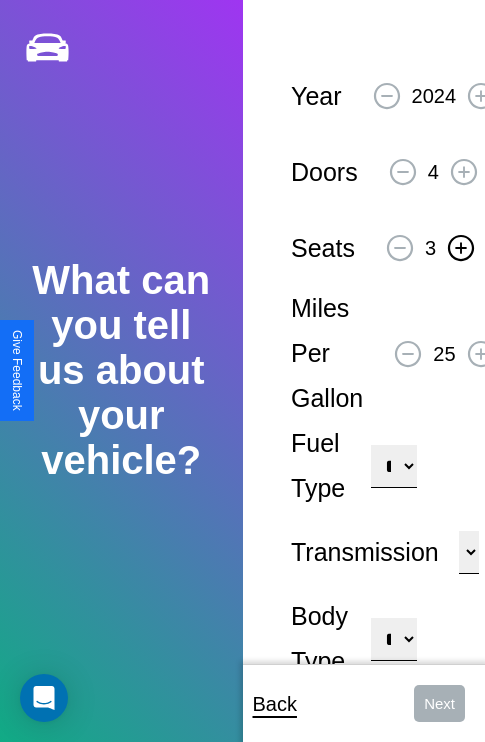 click 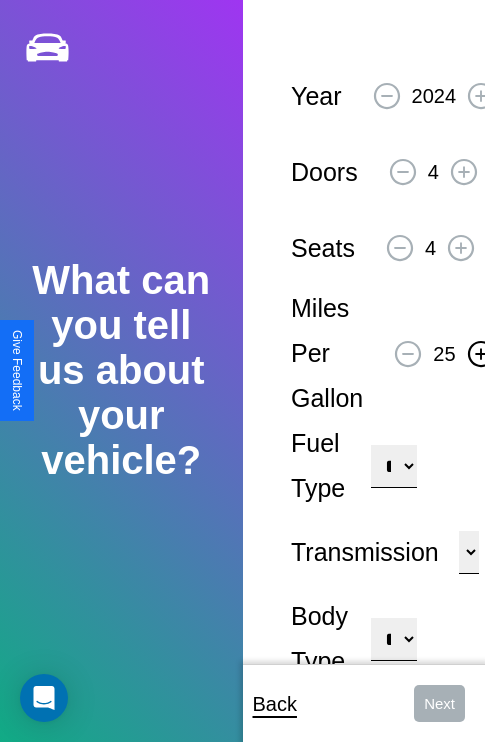 click 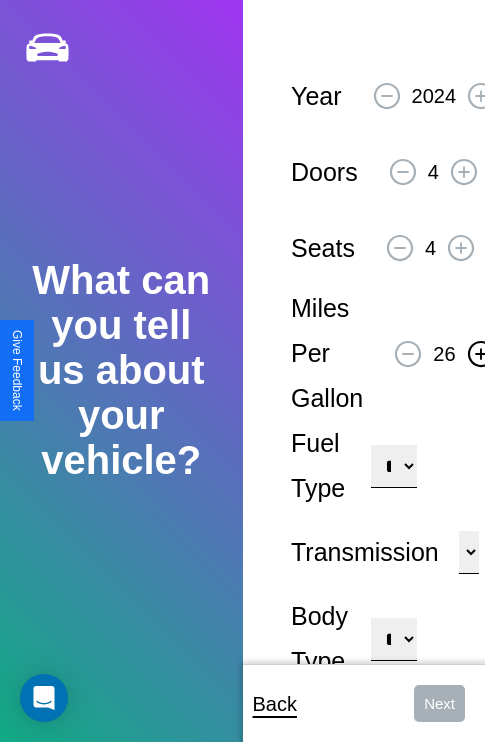 click 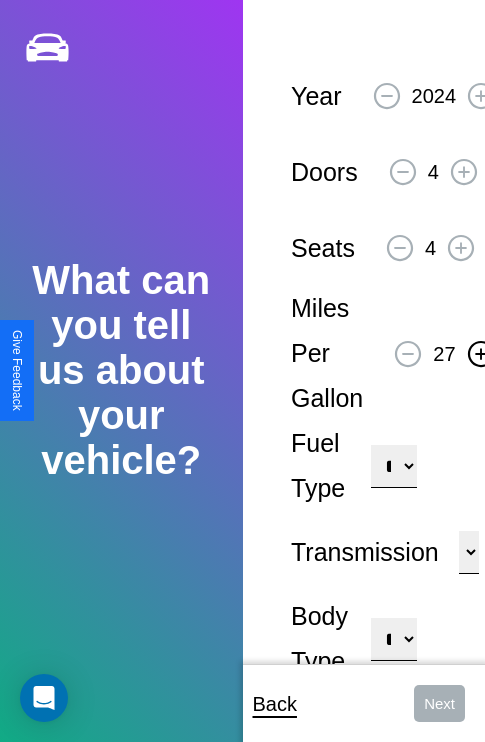 click 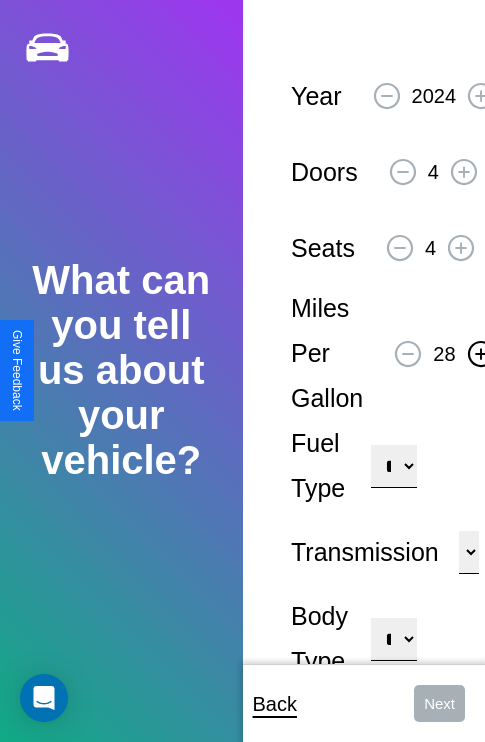 click 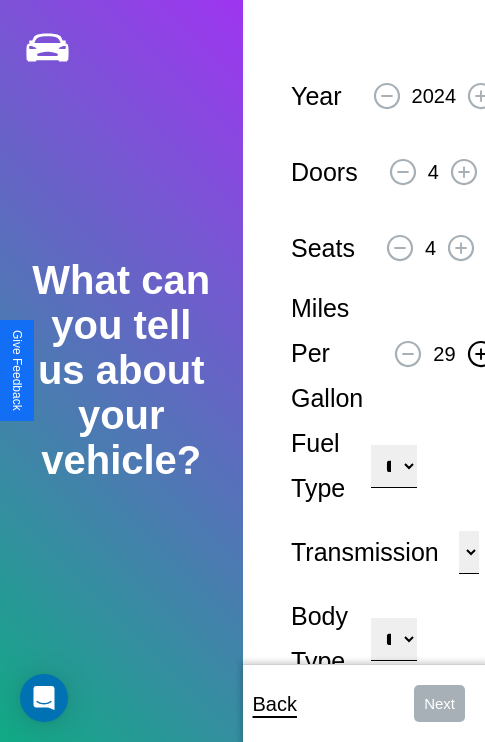 click 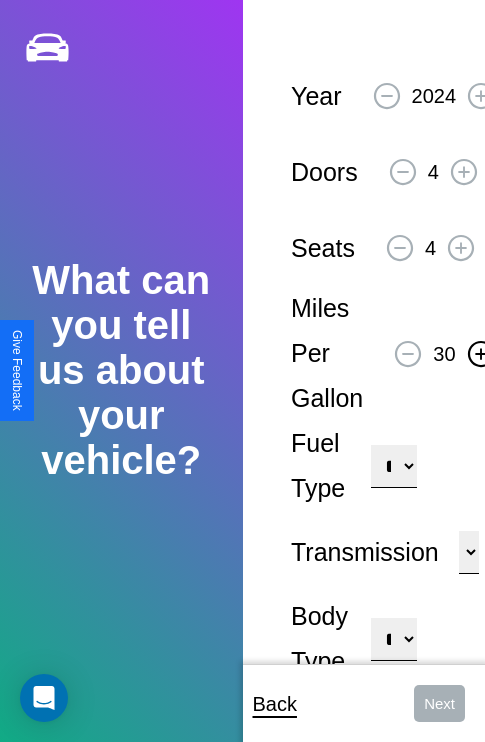click 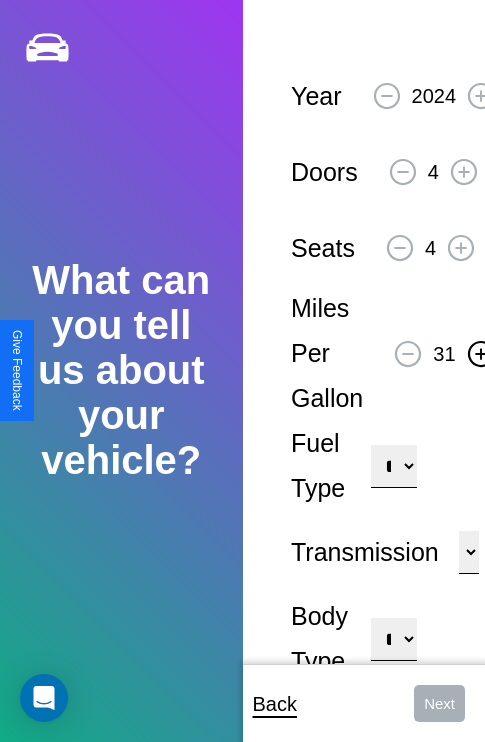 click 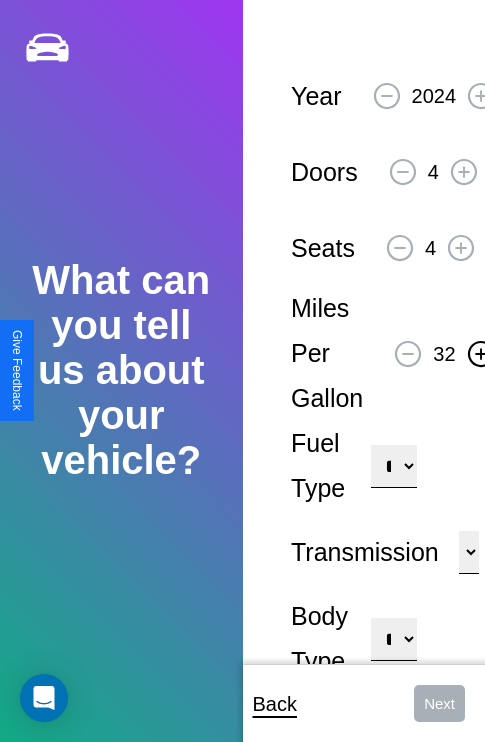 click 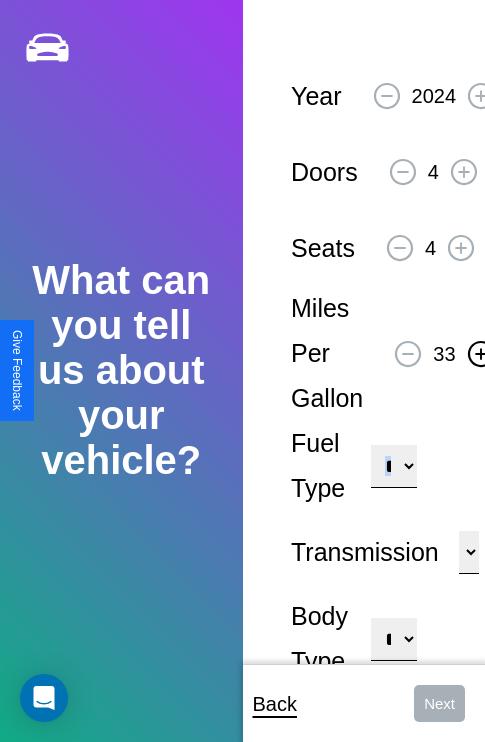 click on "**********" at bounding box center (393, 466) 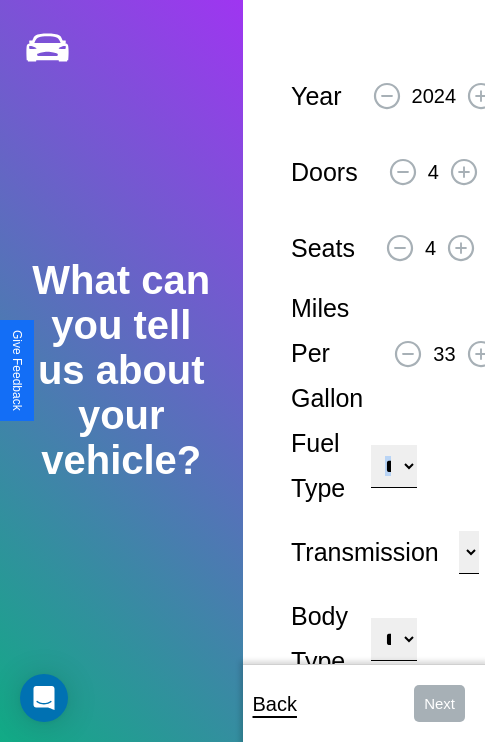 select on "**********" 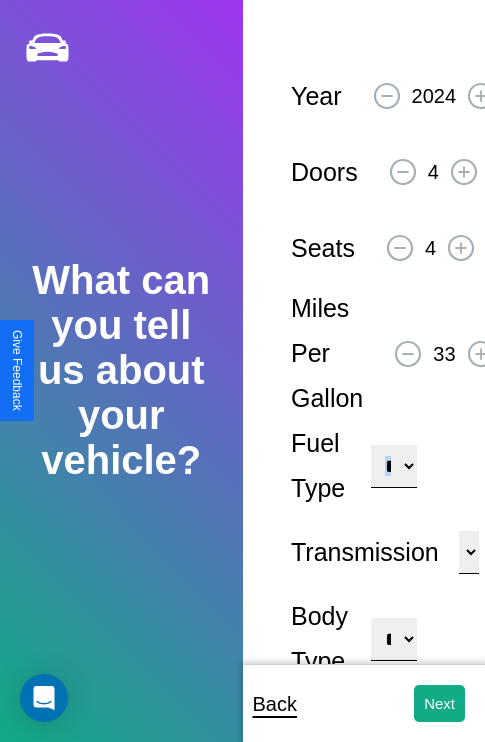 click on "**********" at bounding box center [393, 639] 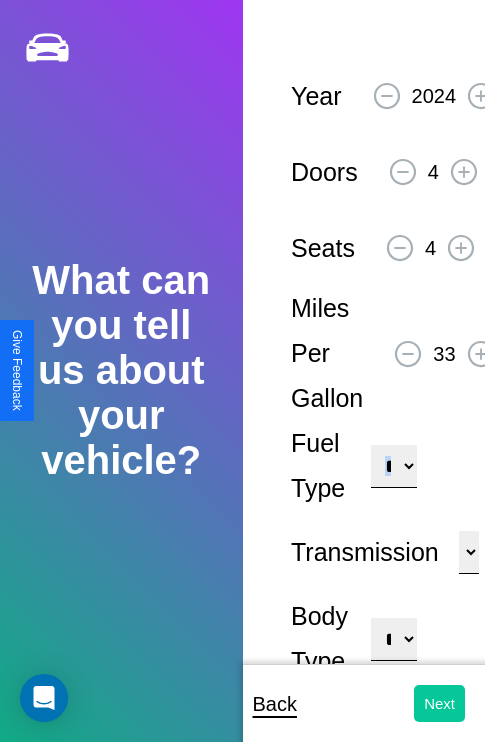 click on "Next" at bounding box center (439, 703) 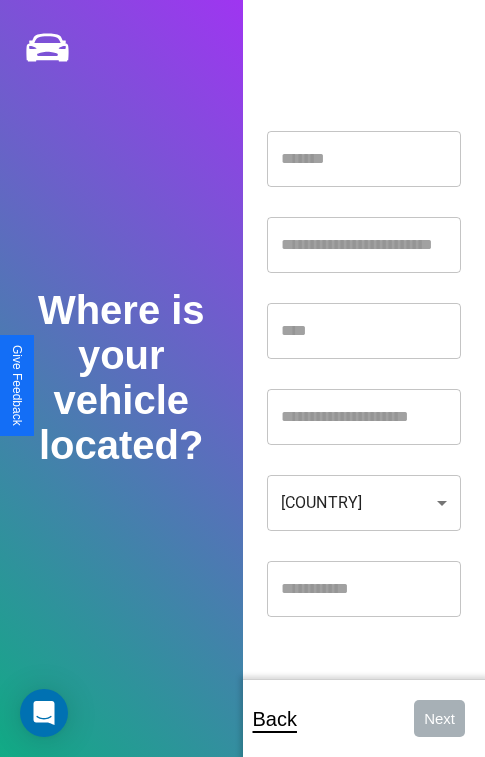 click at bounding box center (364, 159) 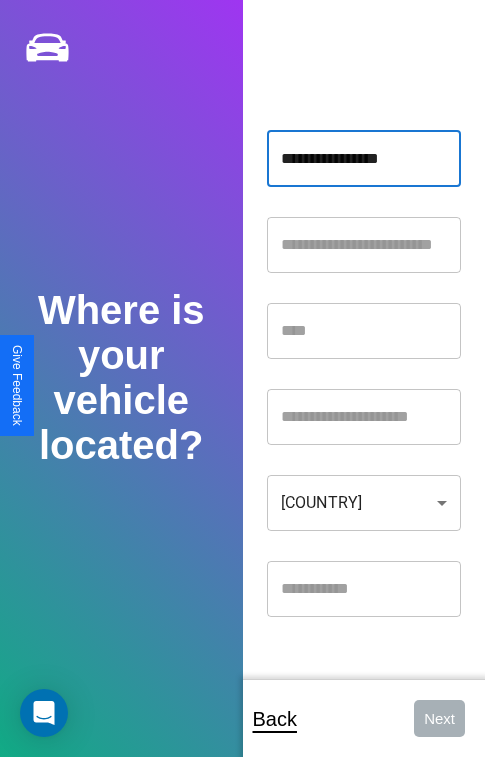 type on "**********" 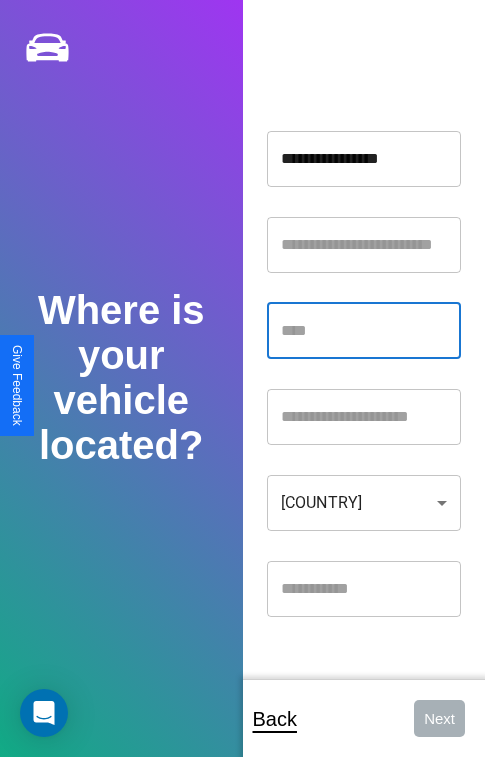 click at bounding box center (364, 331) 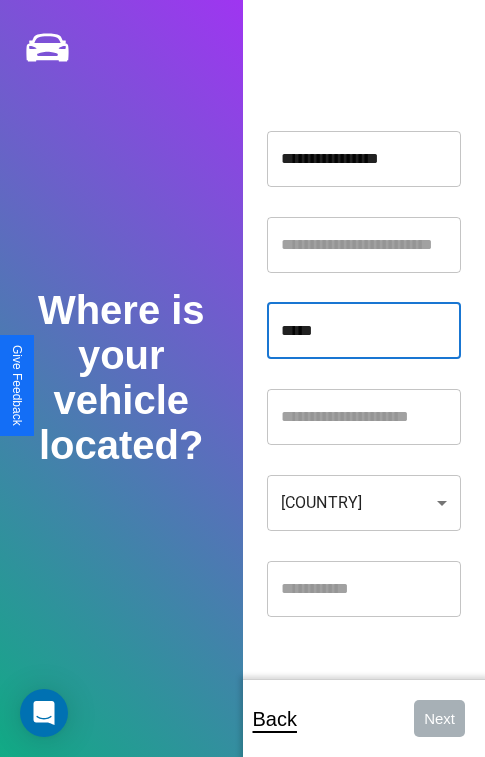 type on "*****" 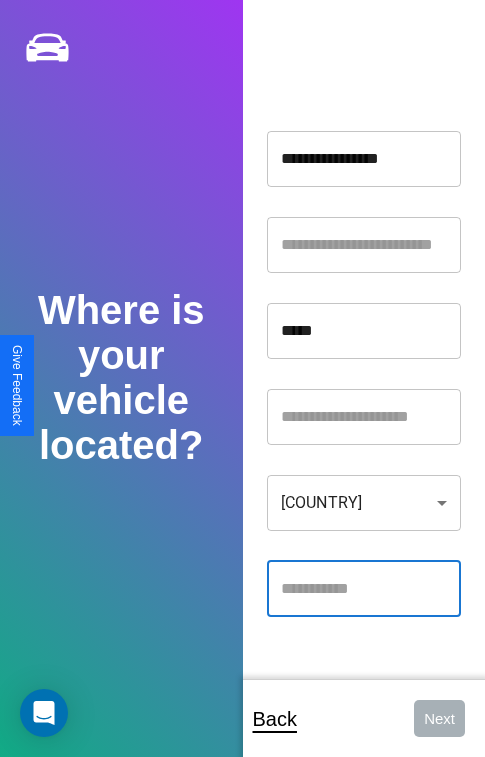 click at bounding box center [364, 589] 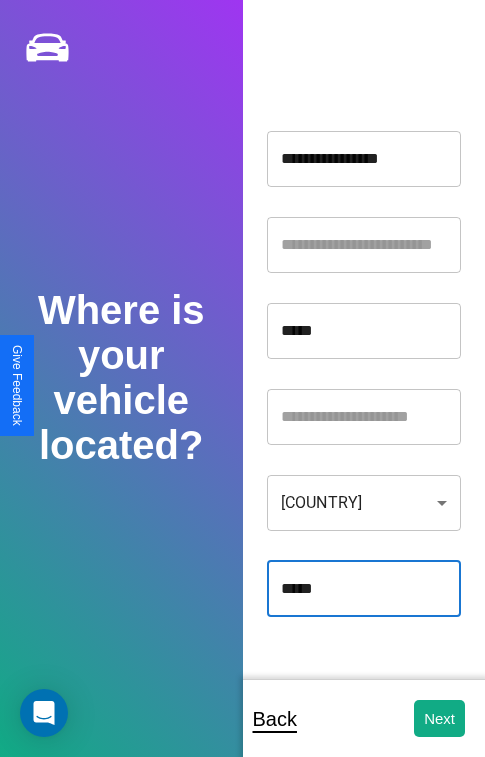type on "*****" 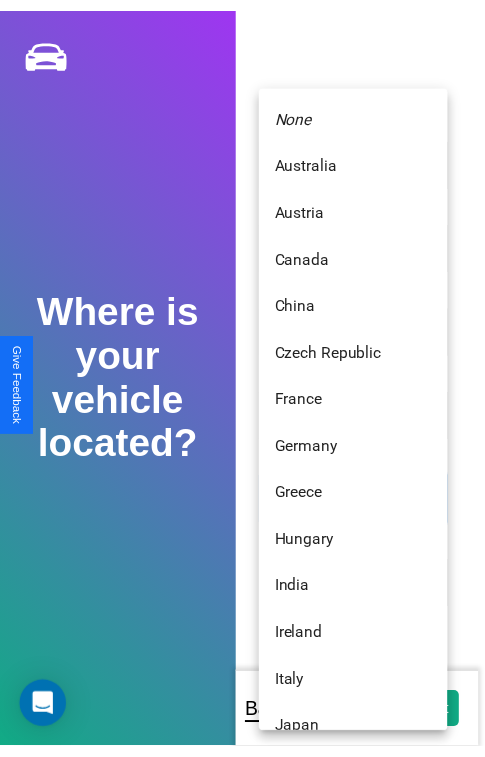 scroll, scrollTop: 459, scrollLeft: 0, axis: vertical 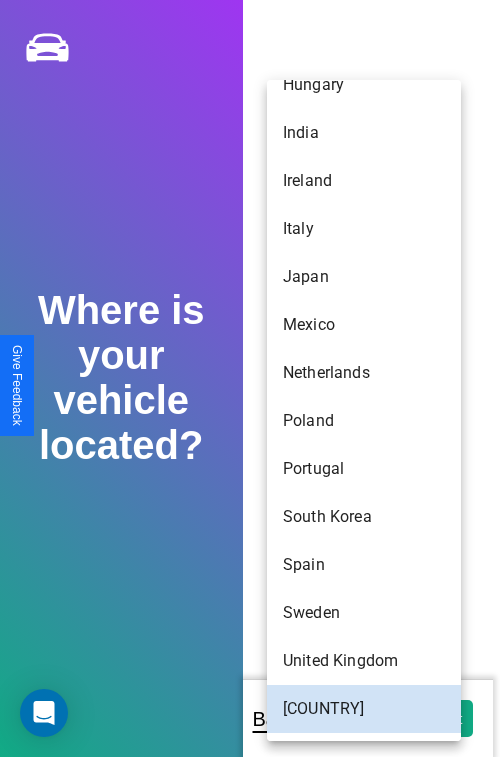 click on "Japan" at bounding box center (364, 277) 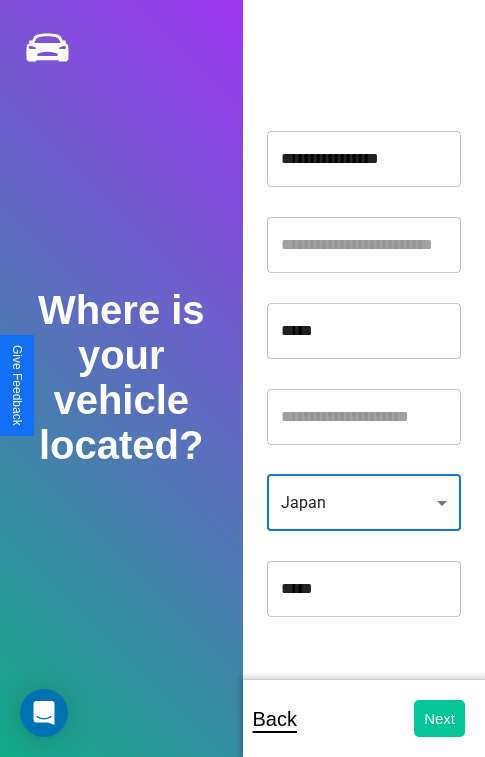 click on "Next" at bounding box center [439, 718] 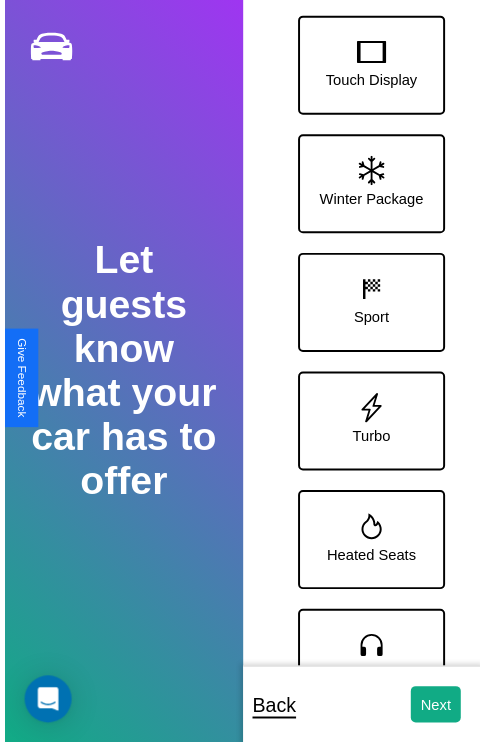 scroll, scrollTop: 128, scrollLeft: 0, axis: vertical 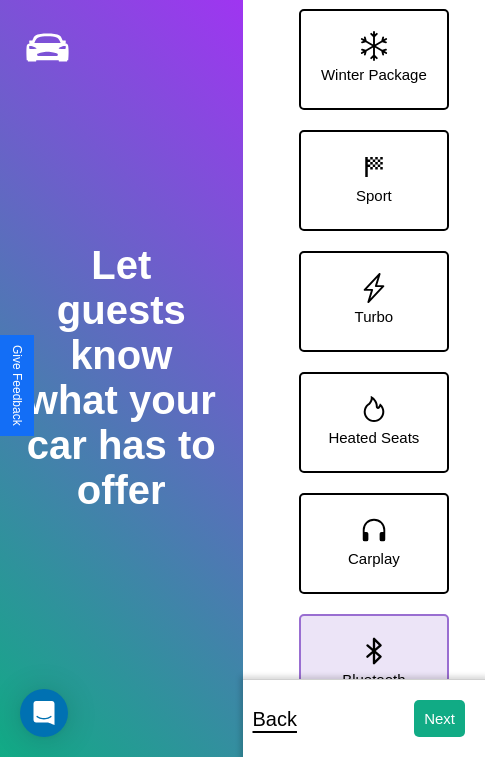 click 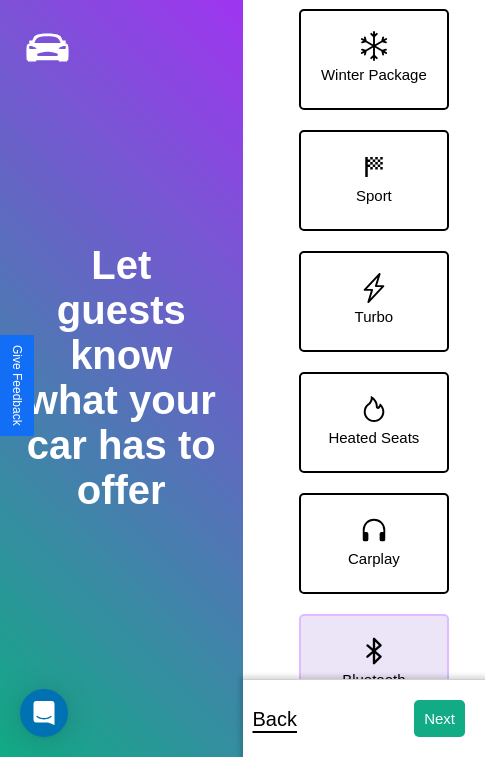 click 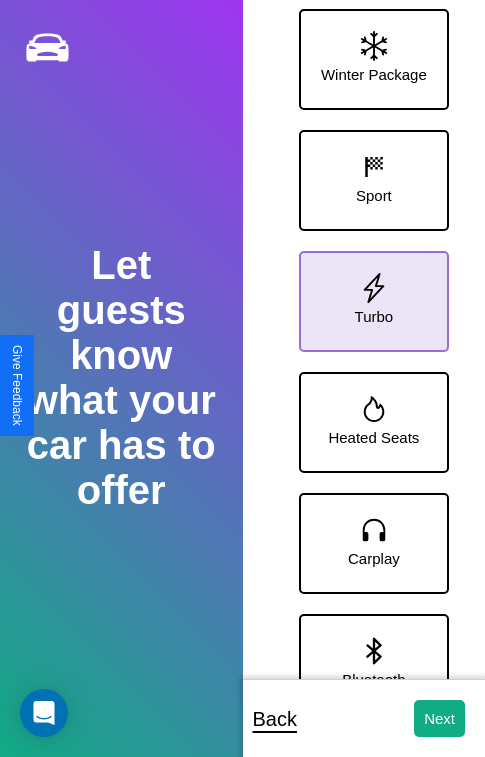 click 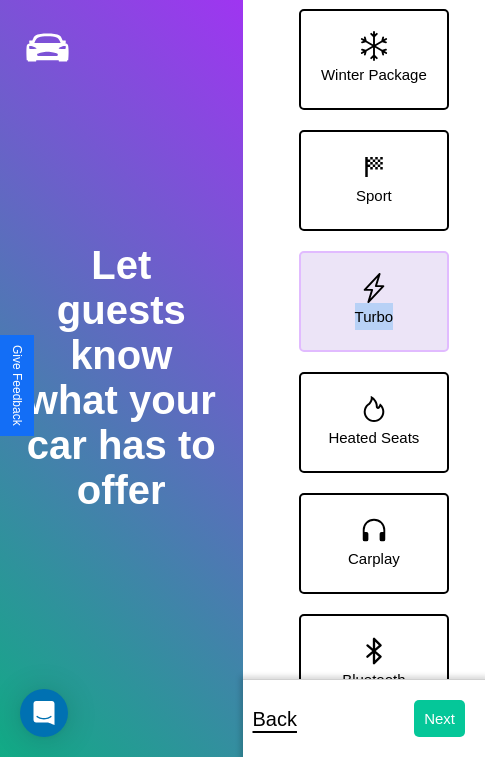 click on "Next" at bounding box center (439, 718) 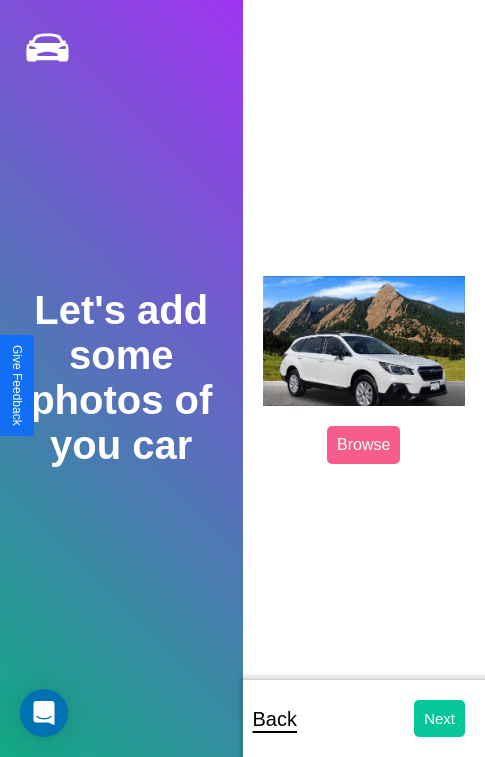 click on "Next" at bounding box center (439, 718) 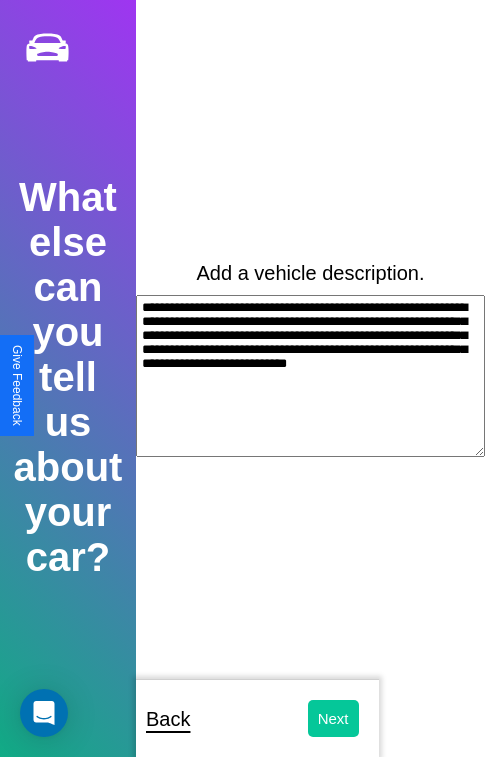 type on "**********" 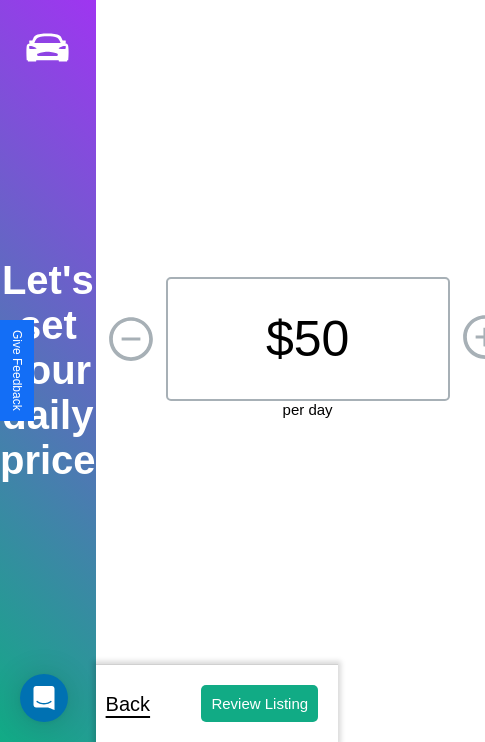 click on "$ 50" at bounding box center (308, 339) 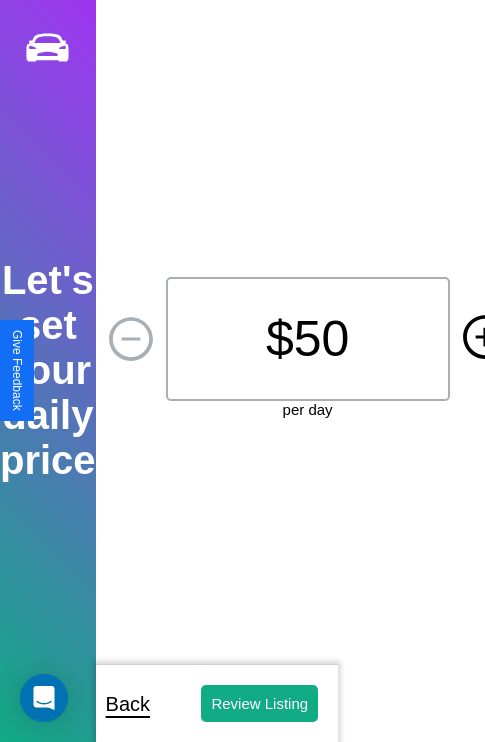 click 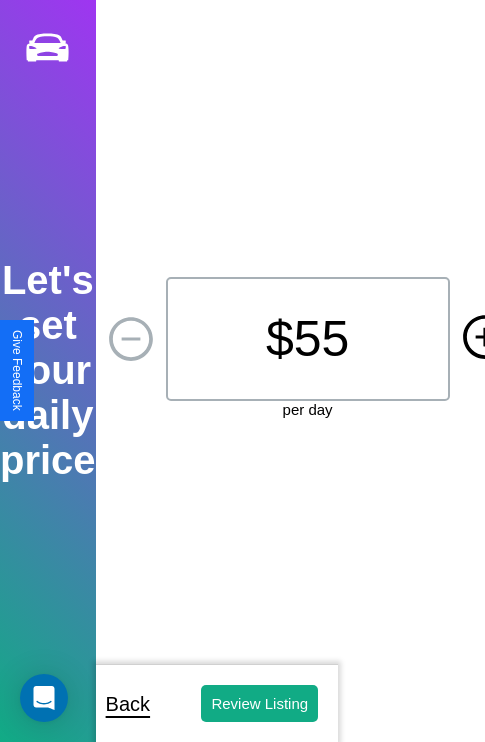 click 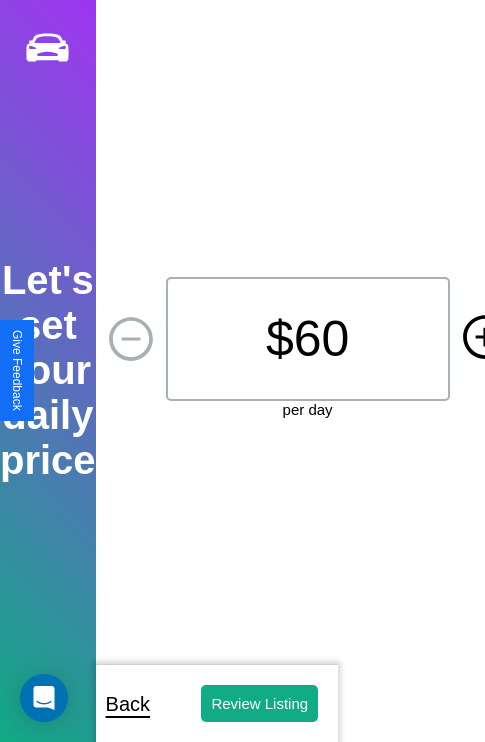 click 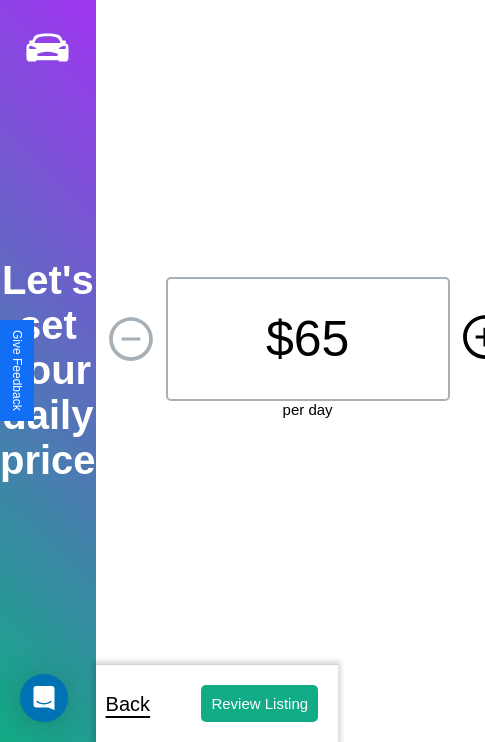 click 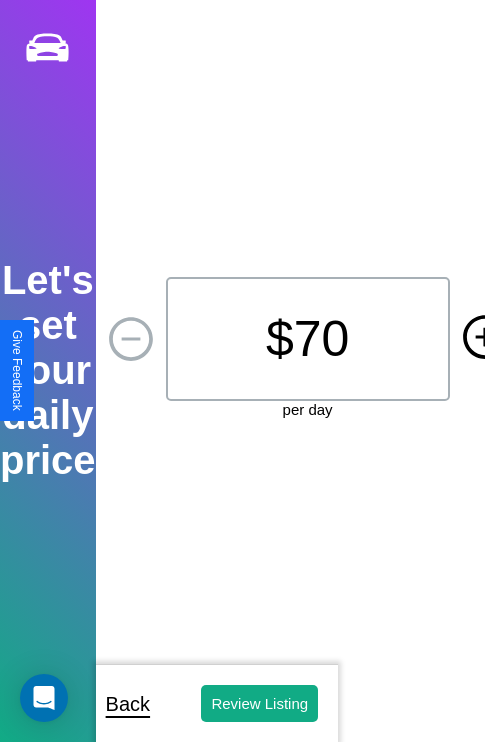 click 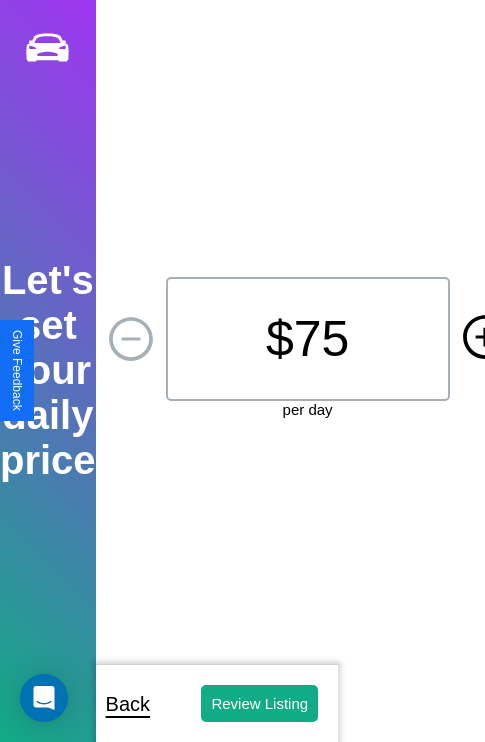 click 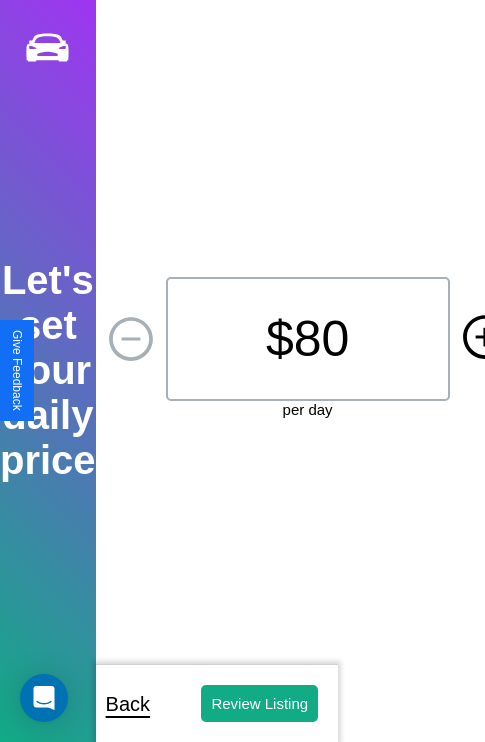 click 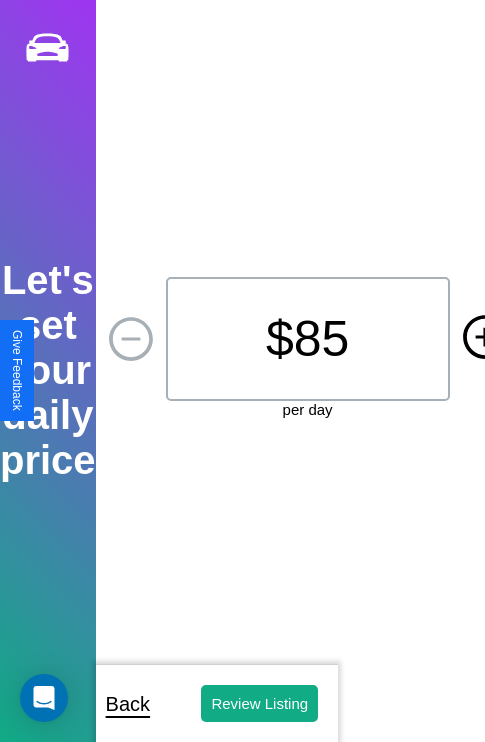 click 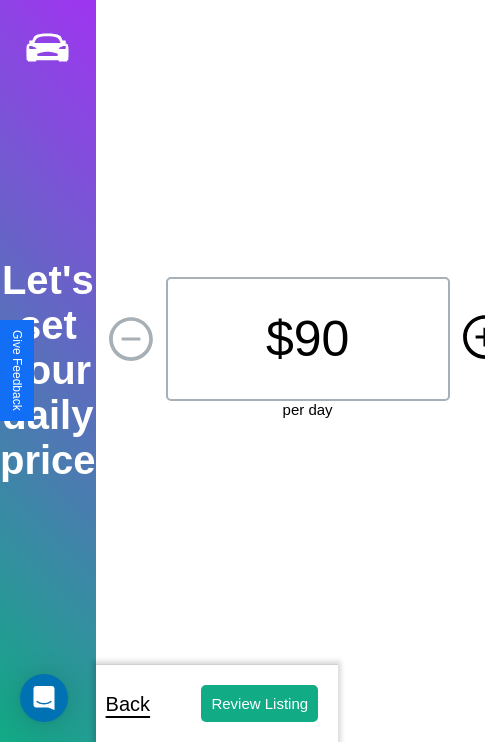 click 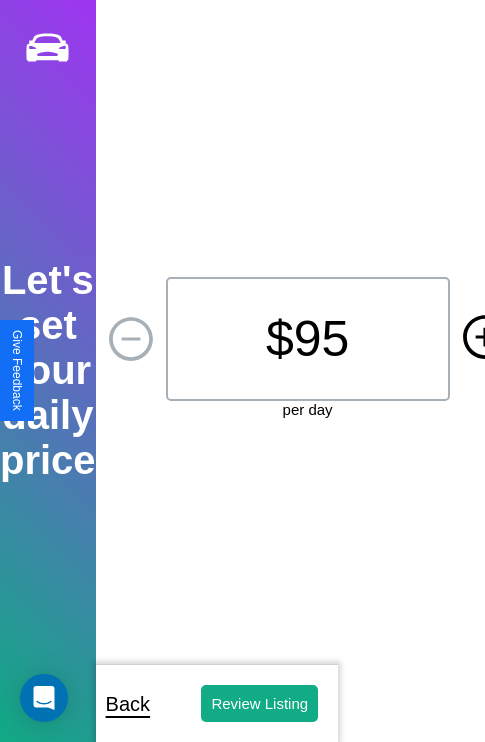 click 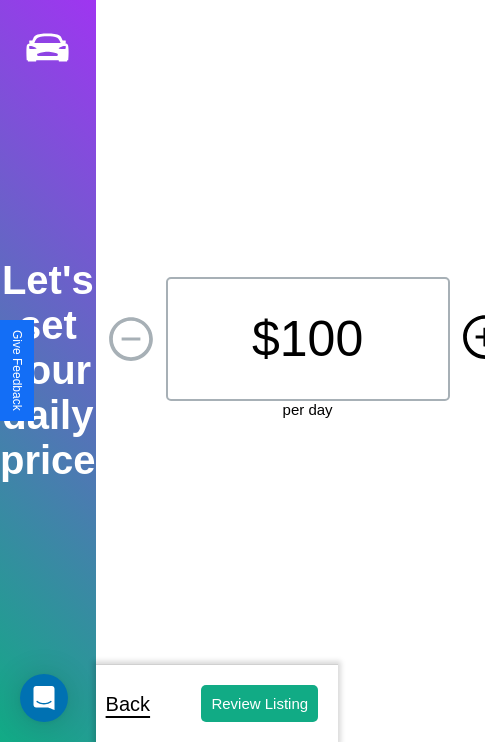 click 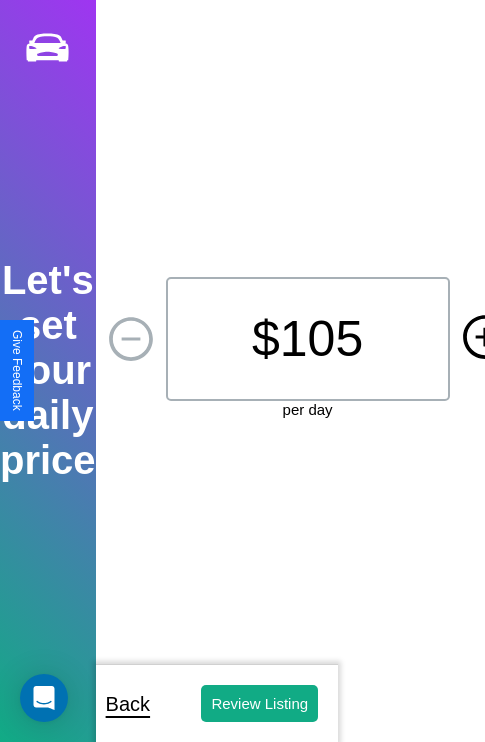 click 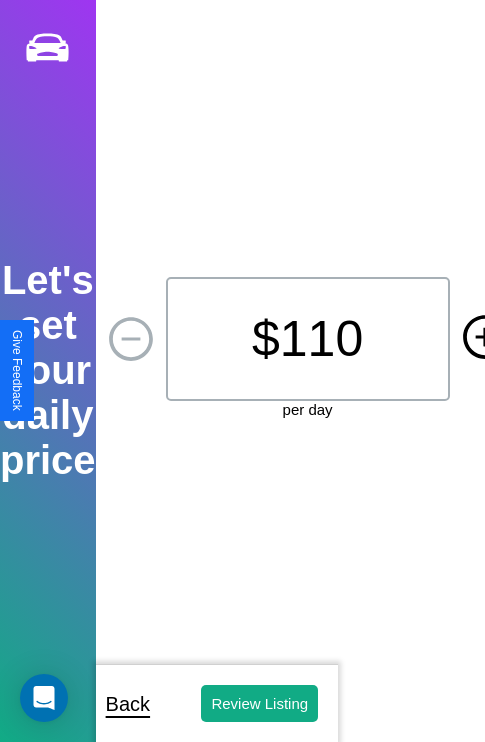 click 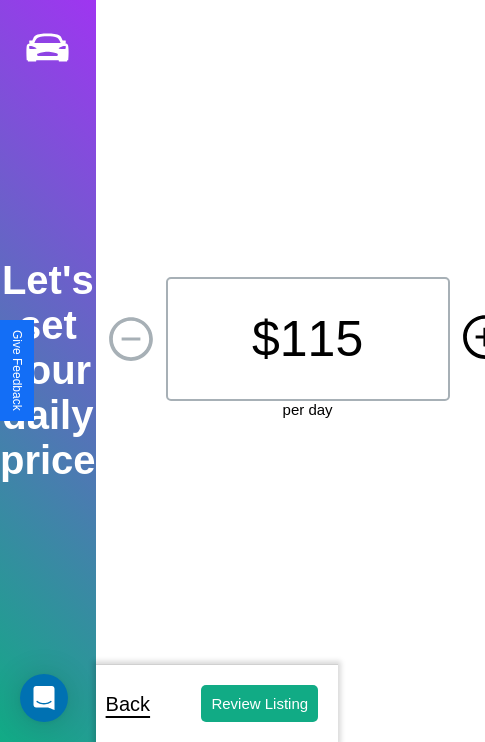 click 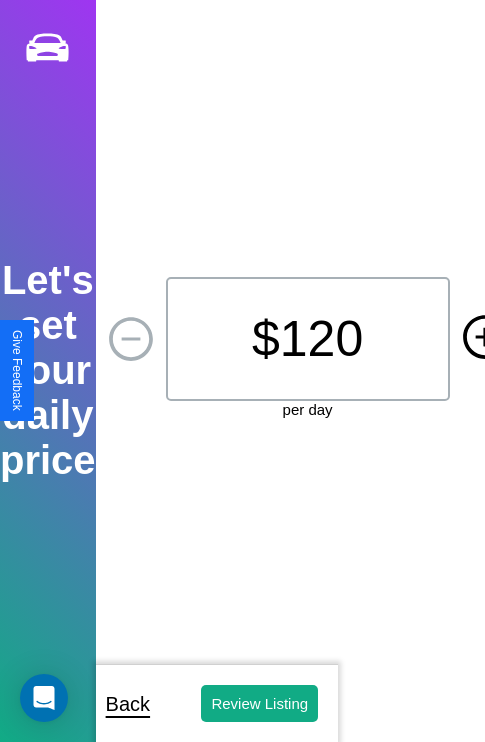click 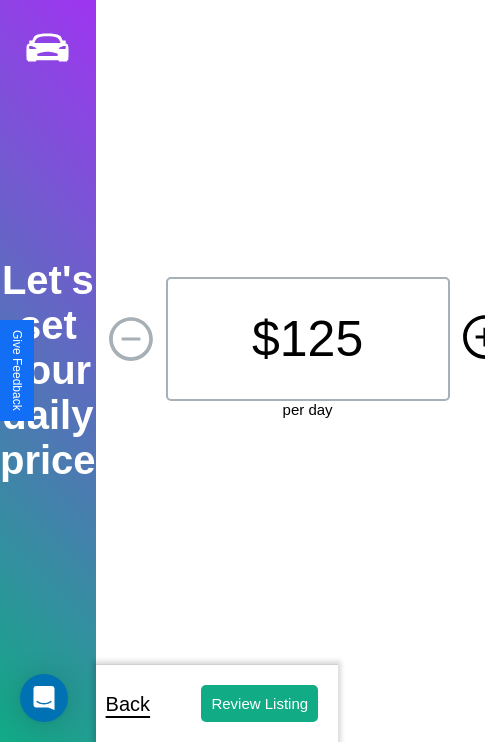 click 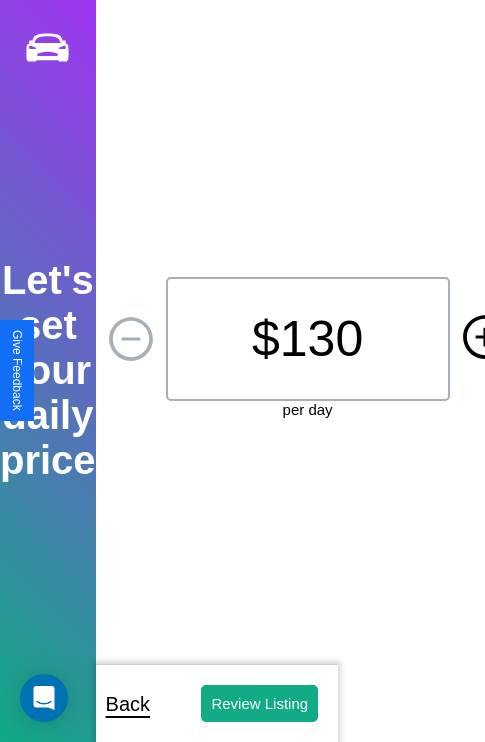 click 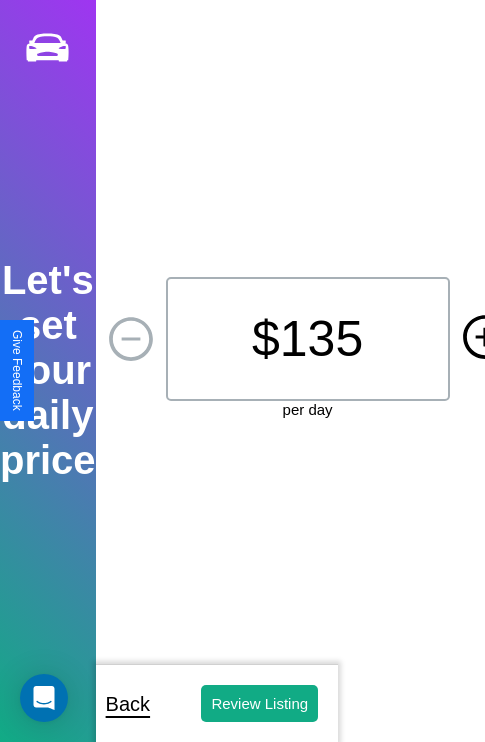 click 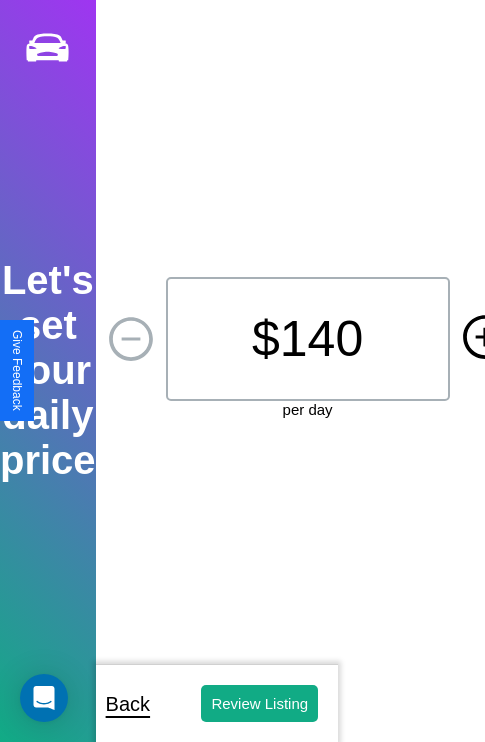click 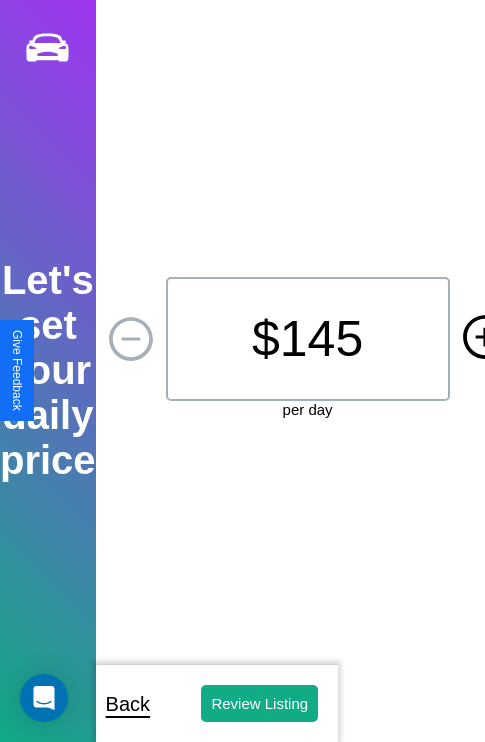 click 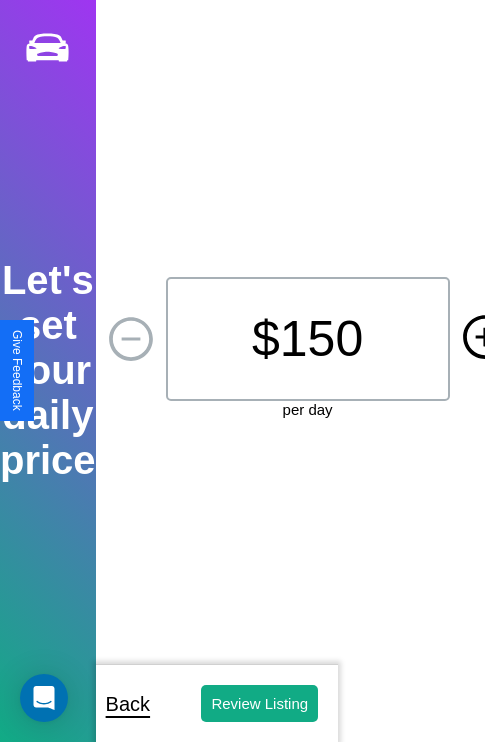 click 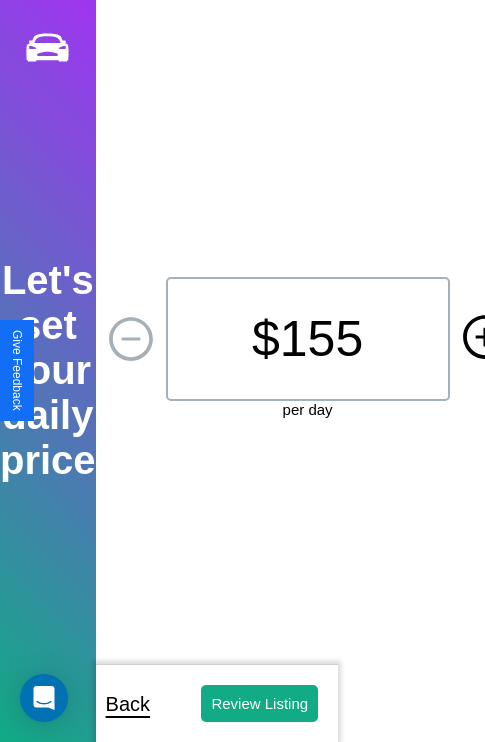 click 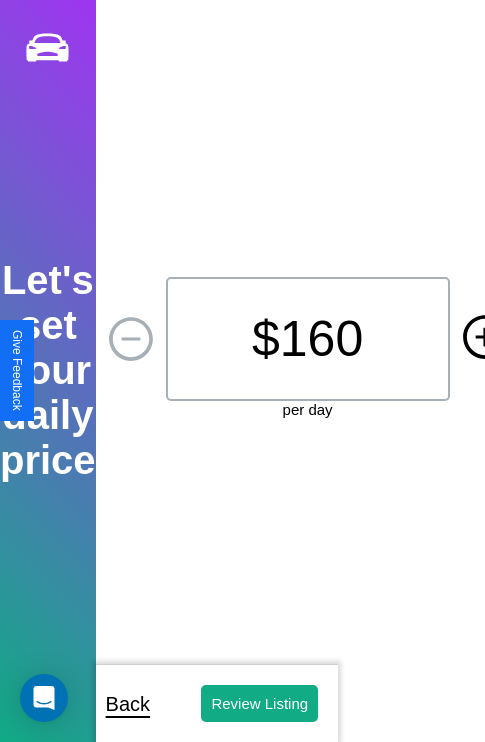 click 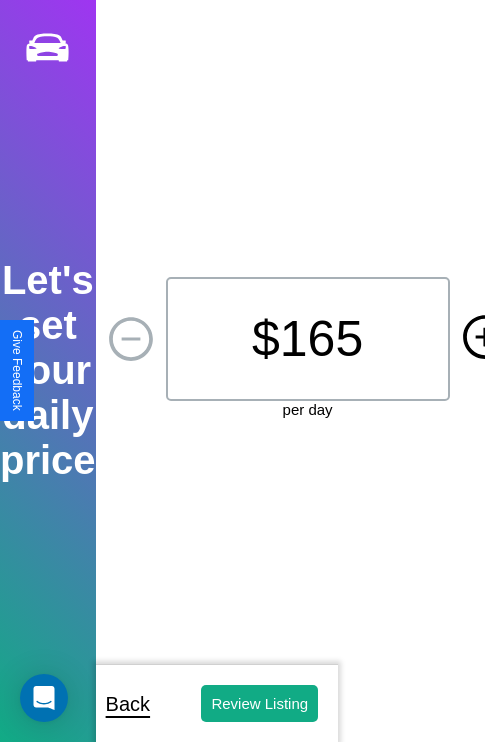 click 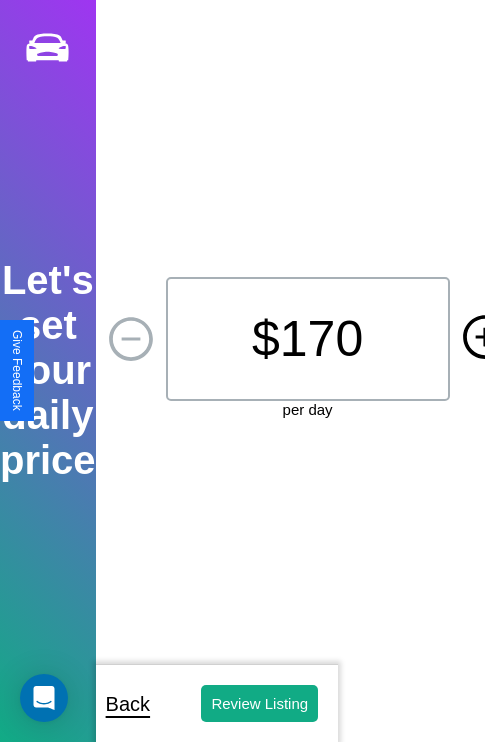 click 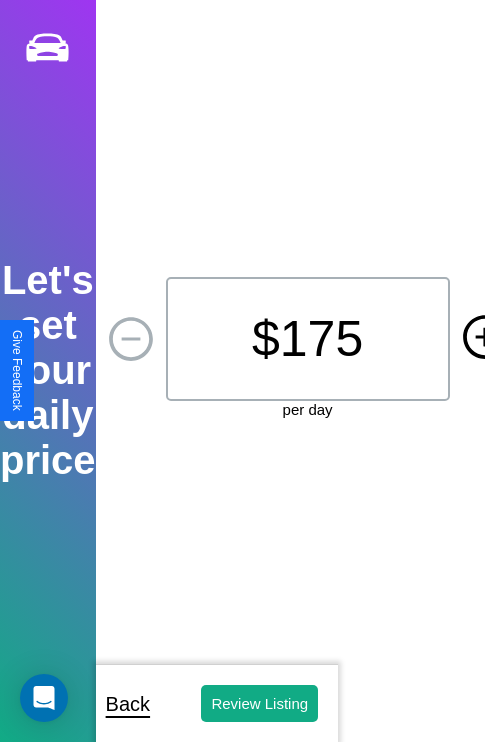 click 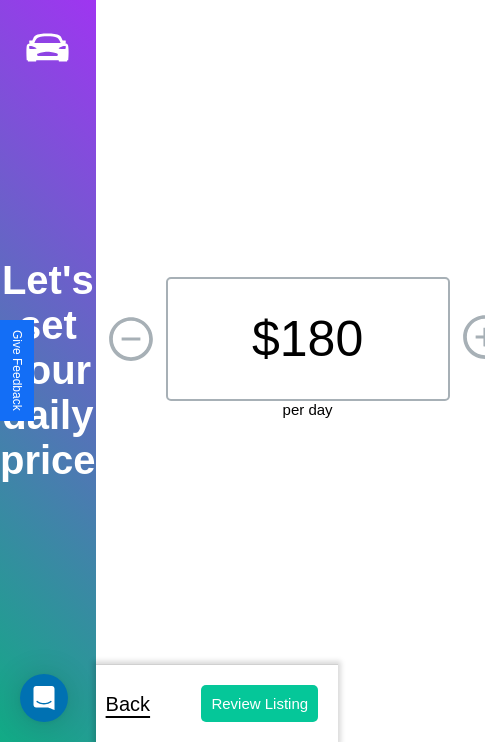 click on "Review Listing" at bounding box center [259, 703] 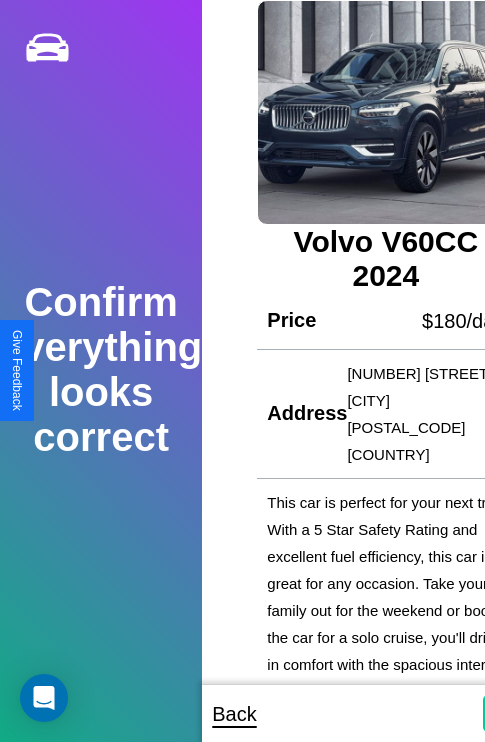 scroll, scrollTop: 5, scrollLeft: 54, axis: both 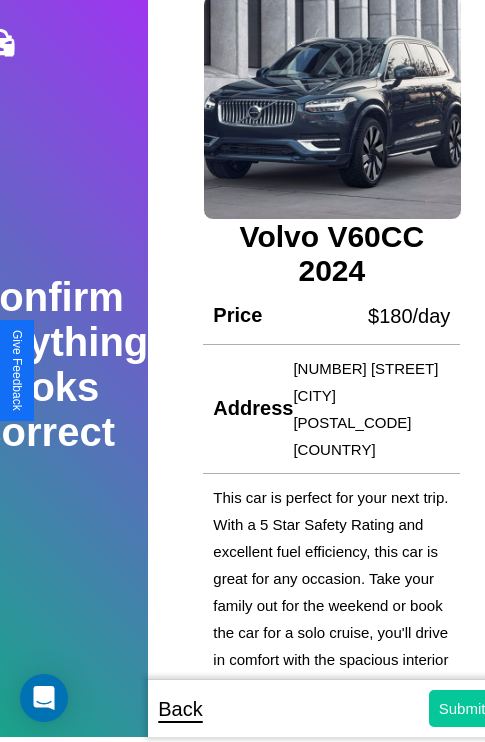 click on "Submit" at bounding box center (462, 708) 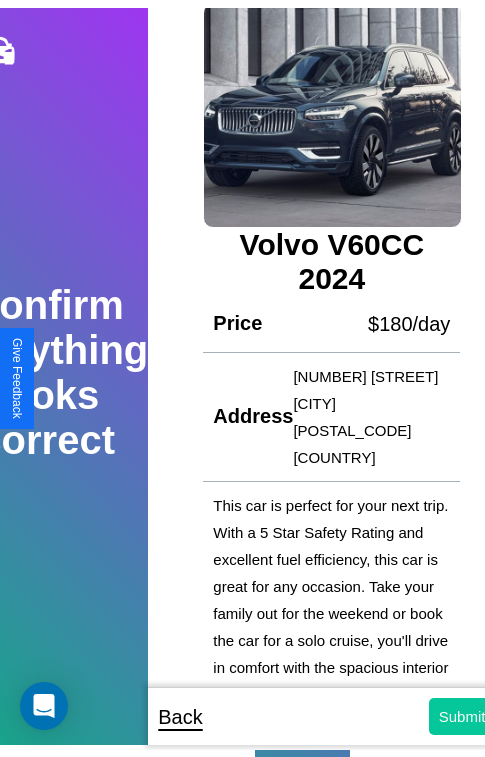 scroll, scrollTop: 5, scrollLeft: 0, axis: vertical 